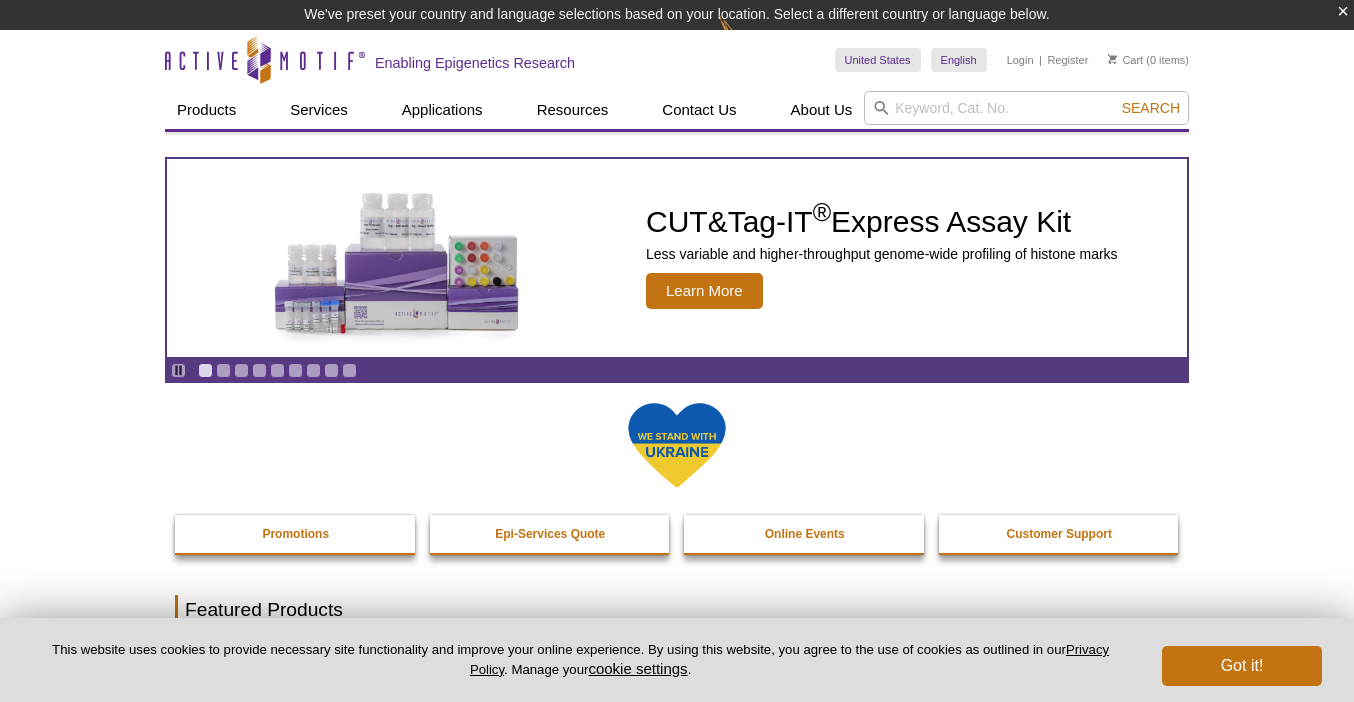 scroll, scrollTop: 0, scrollLeft: 0, axis: both 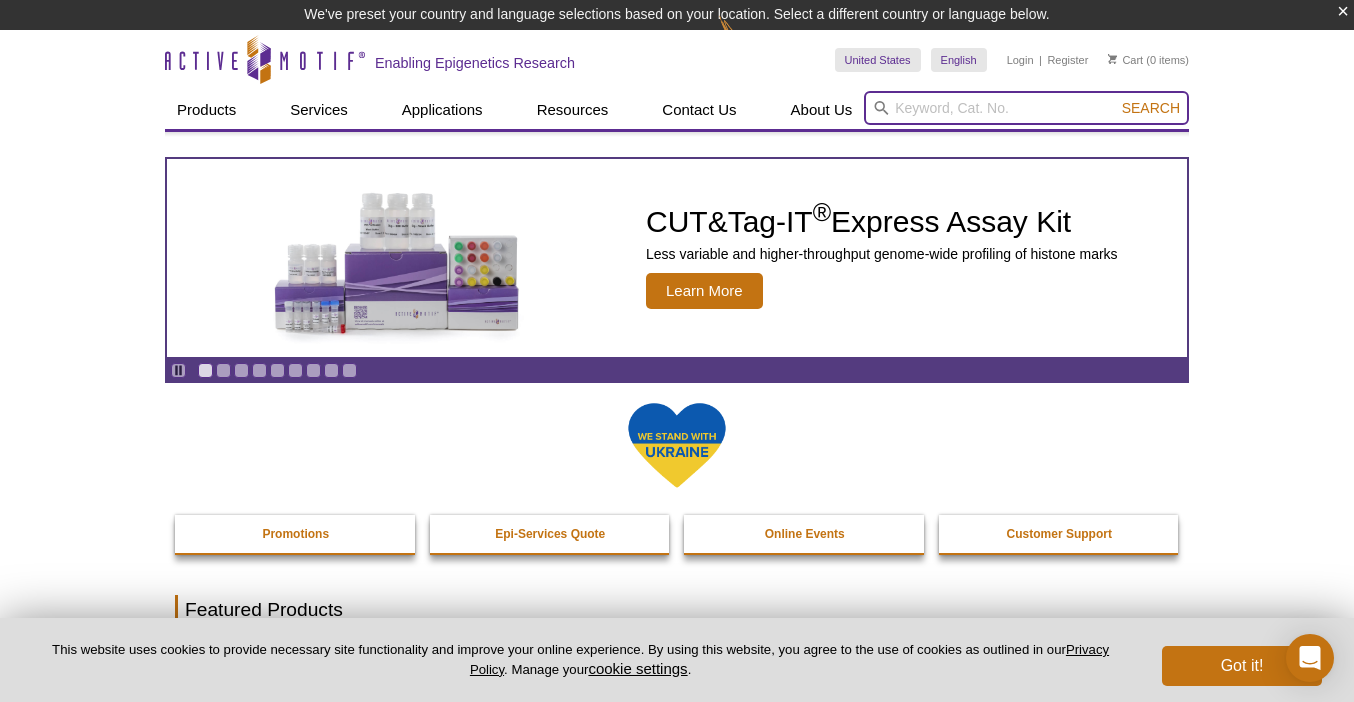 click at bounding box center [1026, 108] 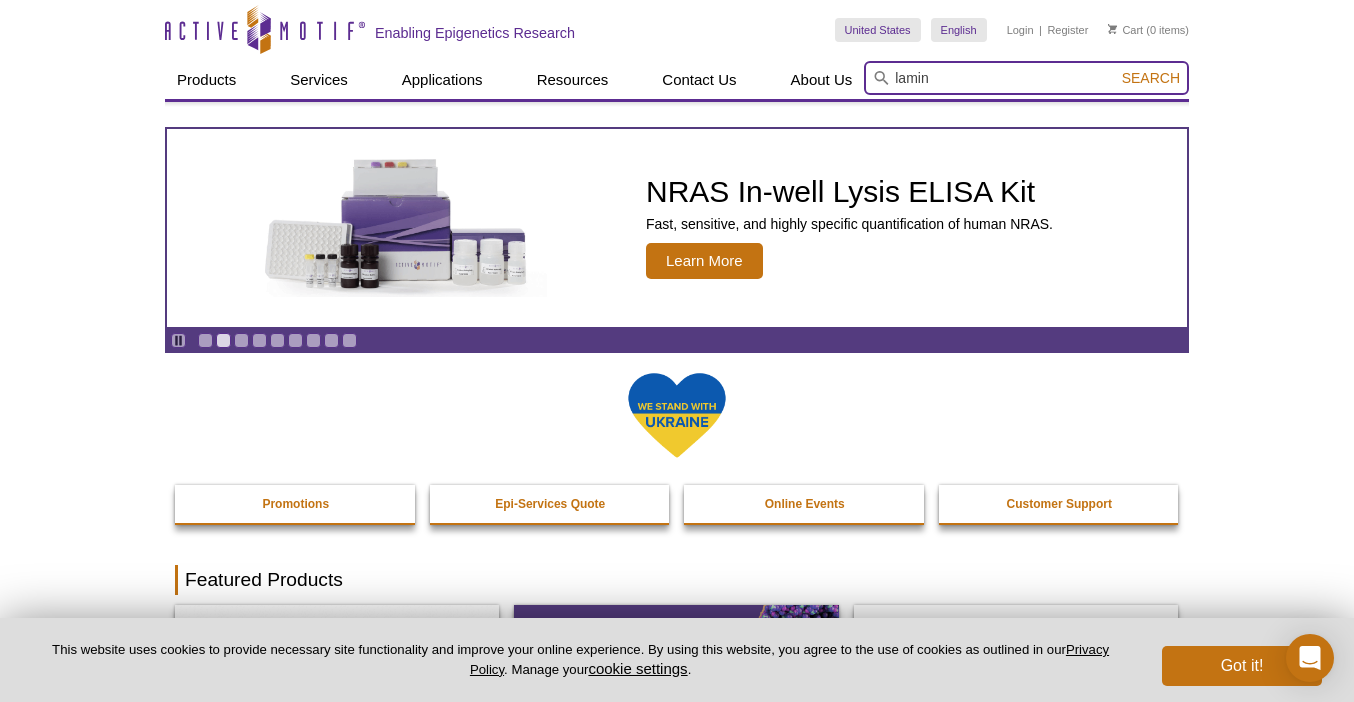 type on "lamin" 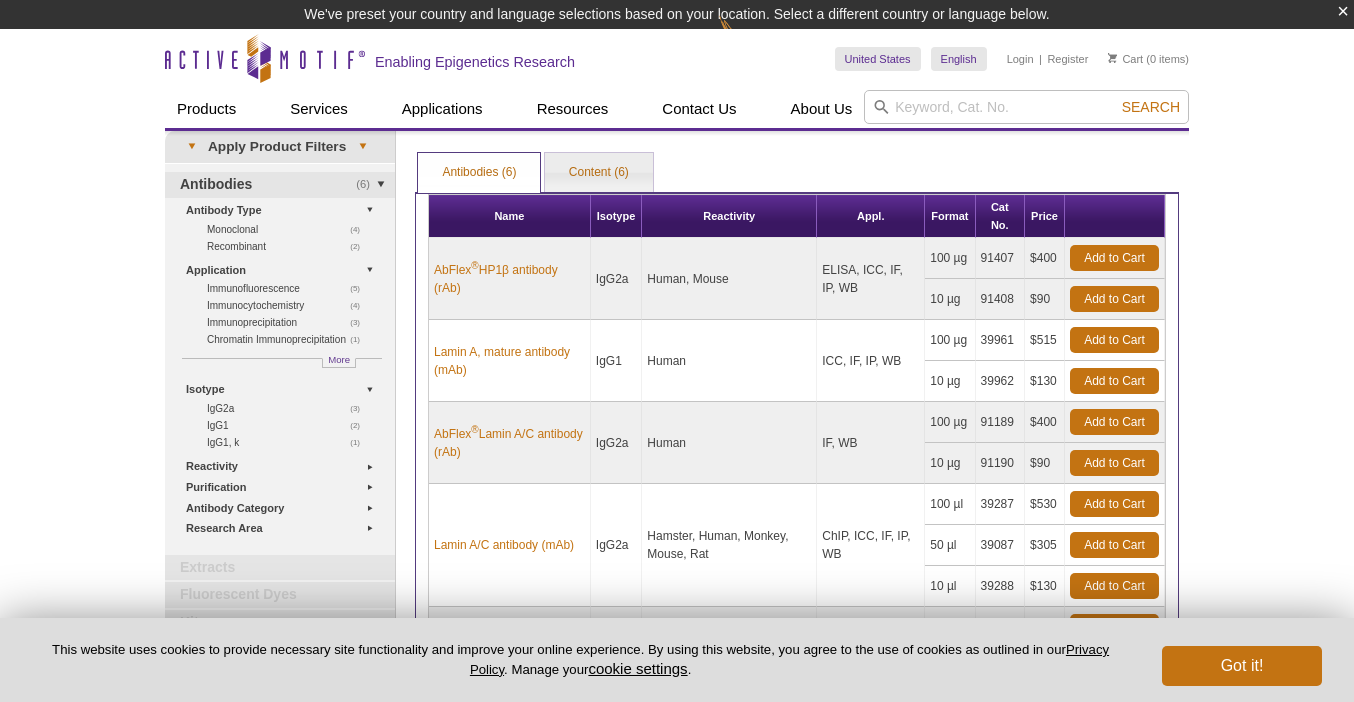 scroll, scrollTop: 0, scrollLeft: 0, axis: both 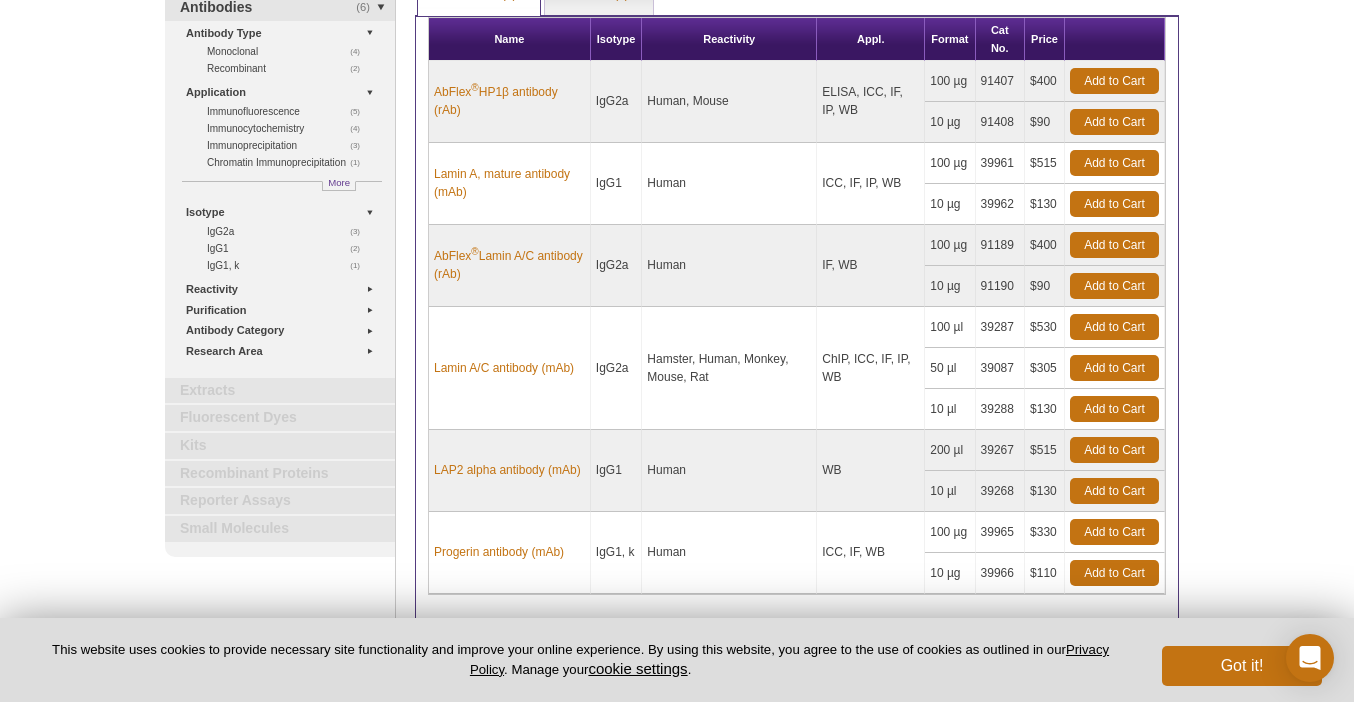 click on "$530" at bounding box center (1045, 327) 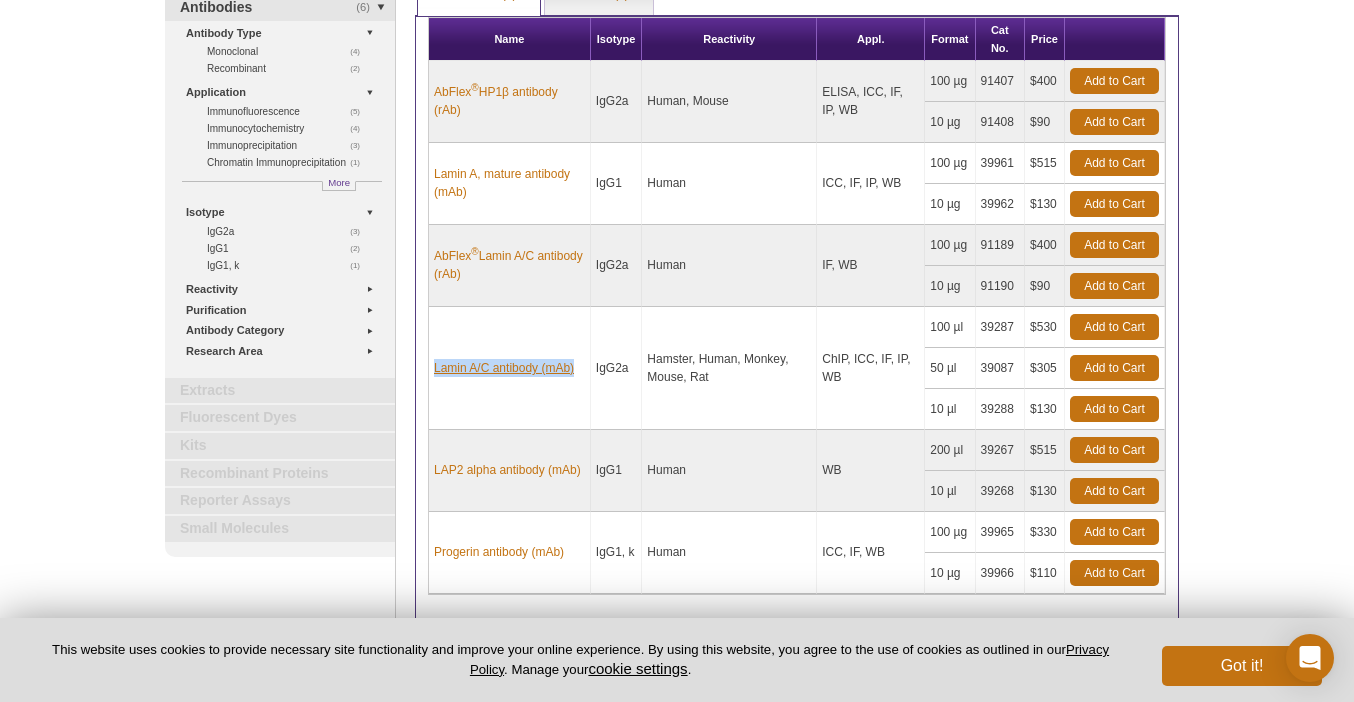drag, startPoint x: 578, startPoint y: 368, endPoint x: 435, endPoint y: 361, distance: 143.17122 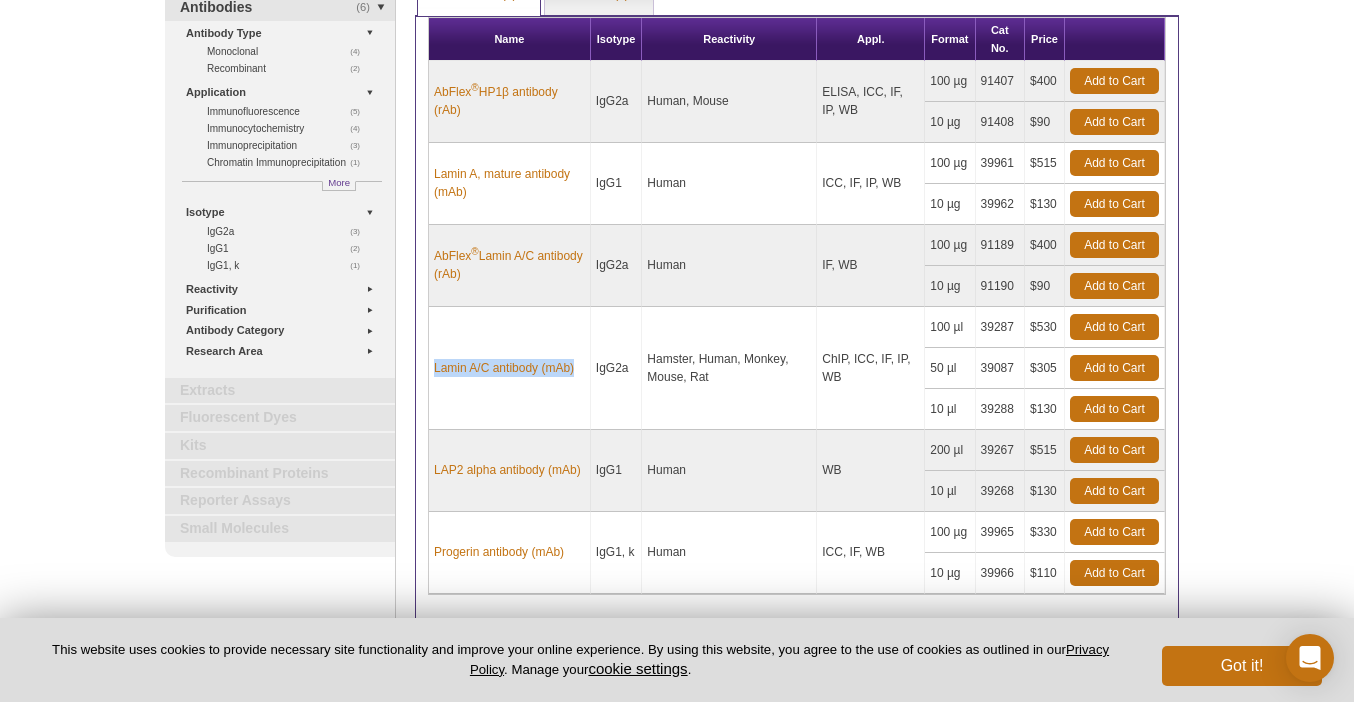 click on "39287" at bounding box center [1001, 327] 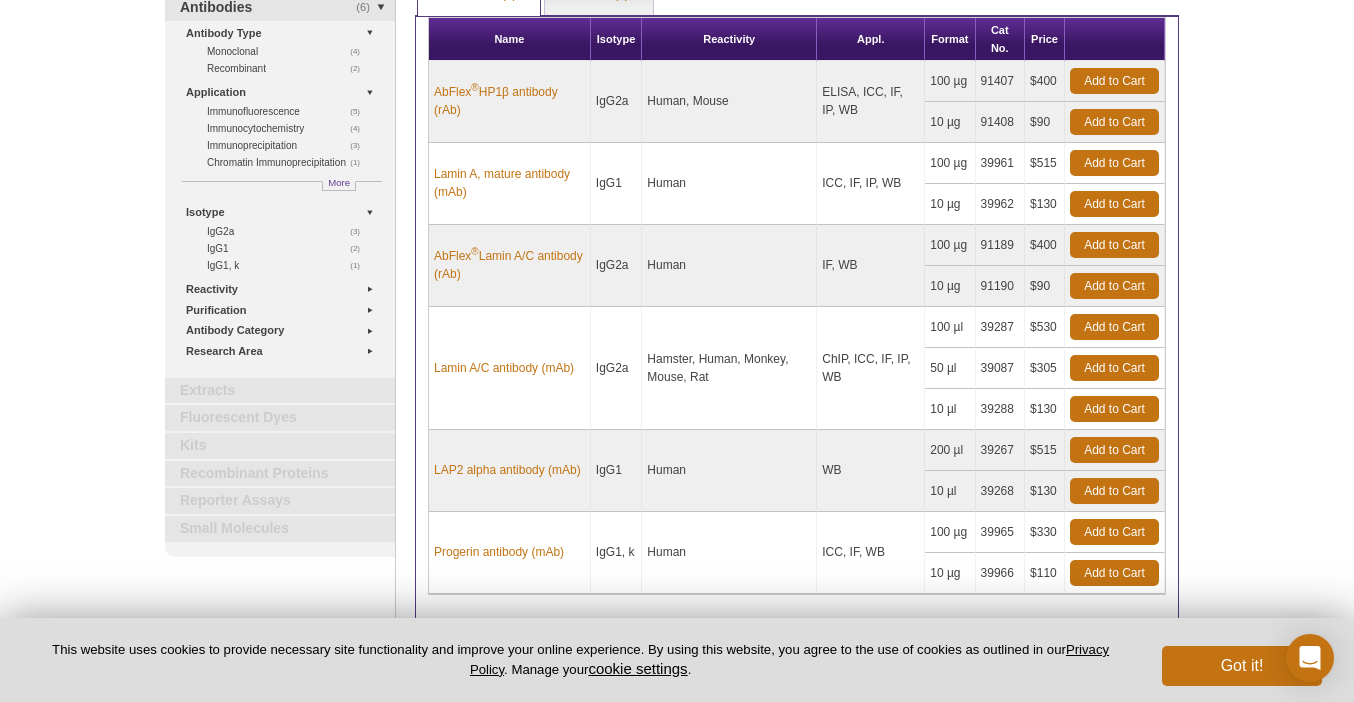 click on "39287" at bounding box center (1001, 327) 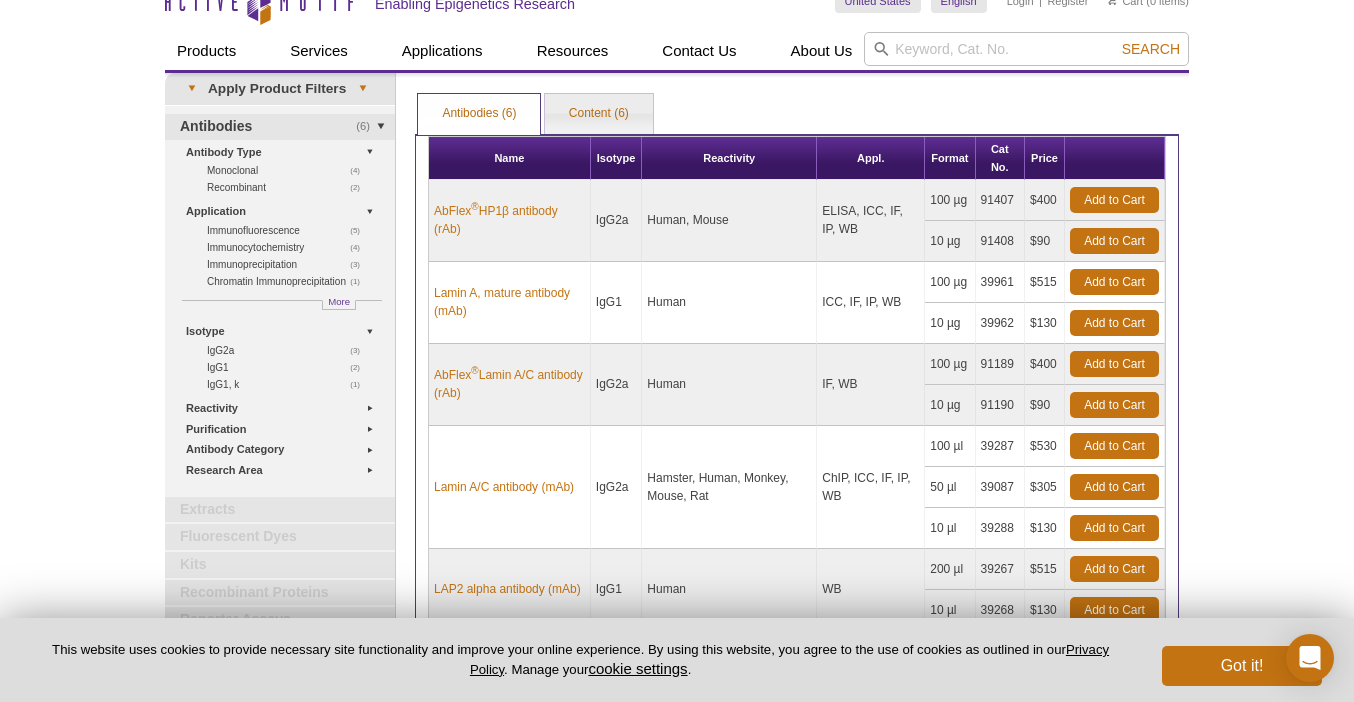 scroll, scrollTop: 0, scrollLeft: 0, axis: both 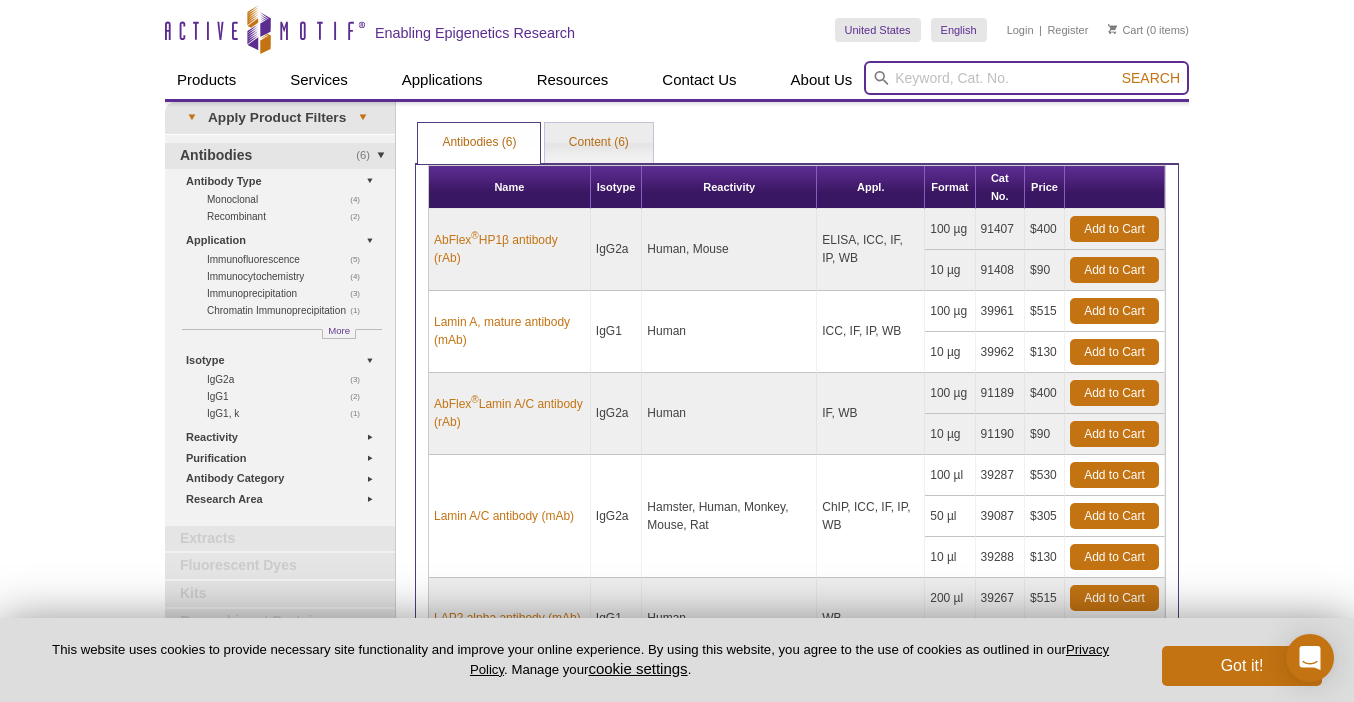 click at bounding box center (1026, 78) 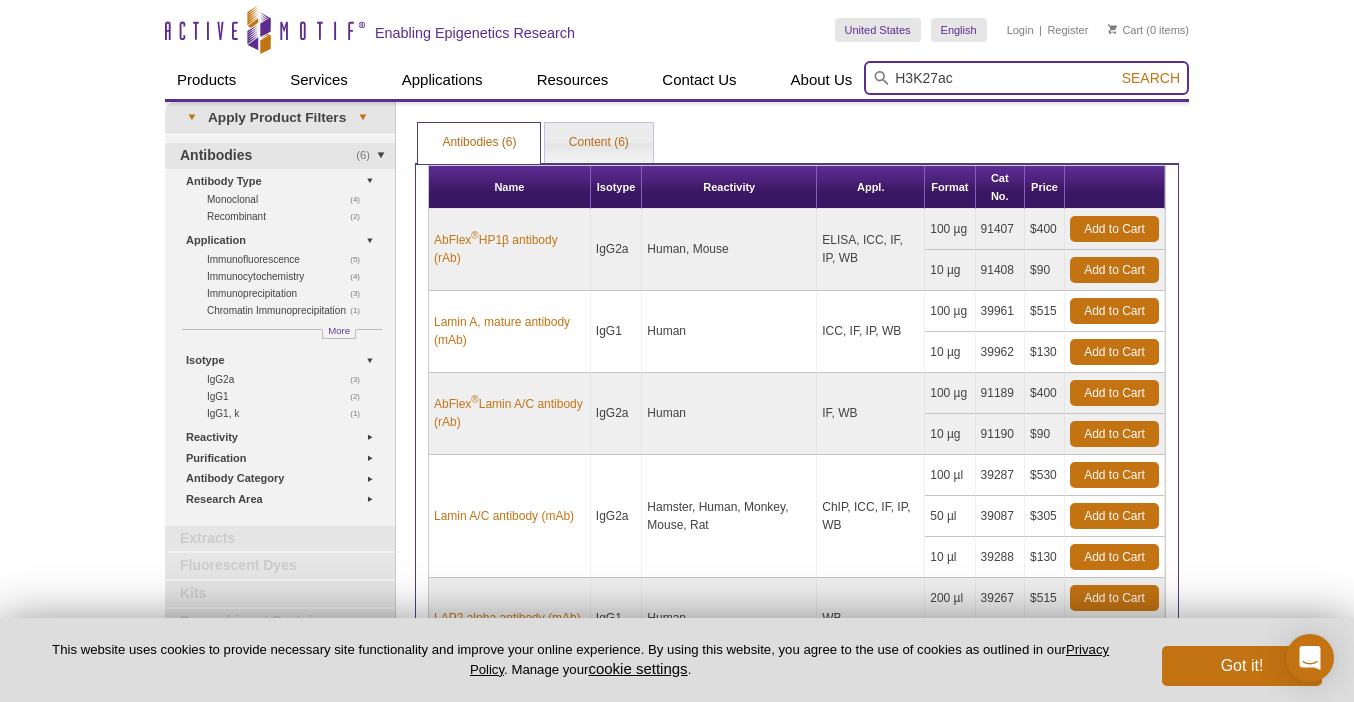 click on "Search" at bounding box center (1151, 78) 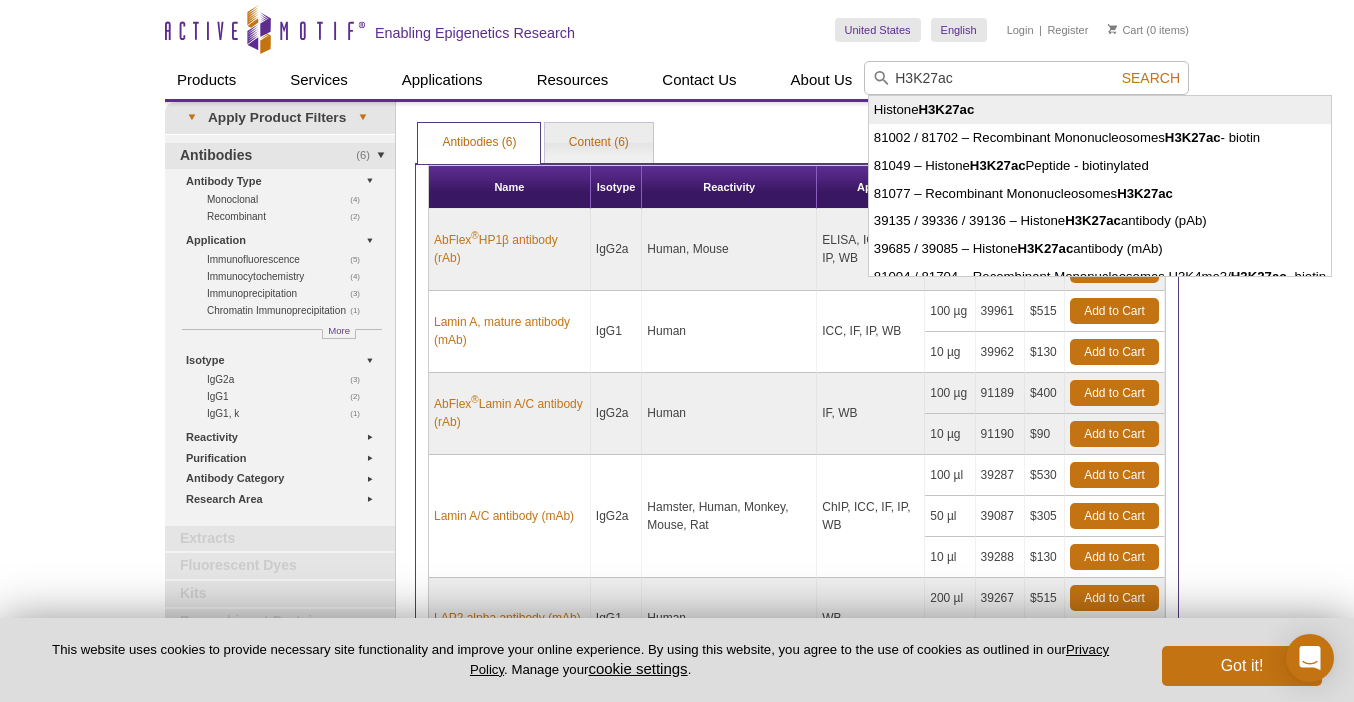 click on "Histone  H3K27ac" at bounding box center [1100, 110] 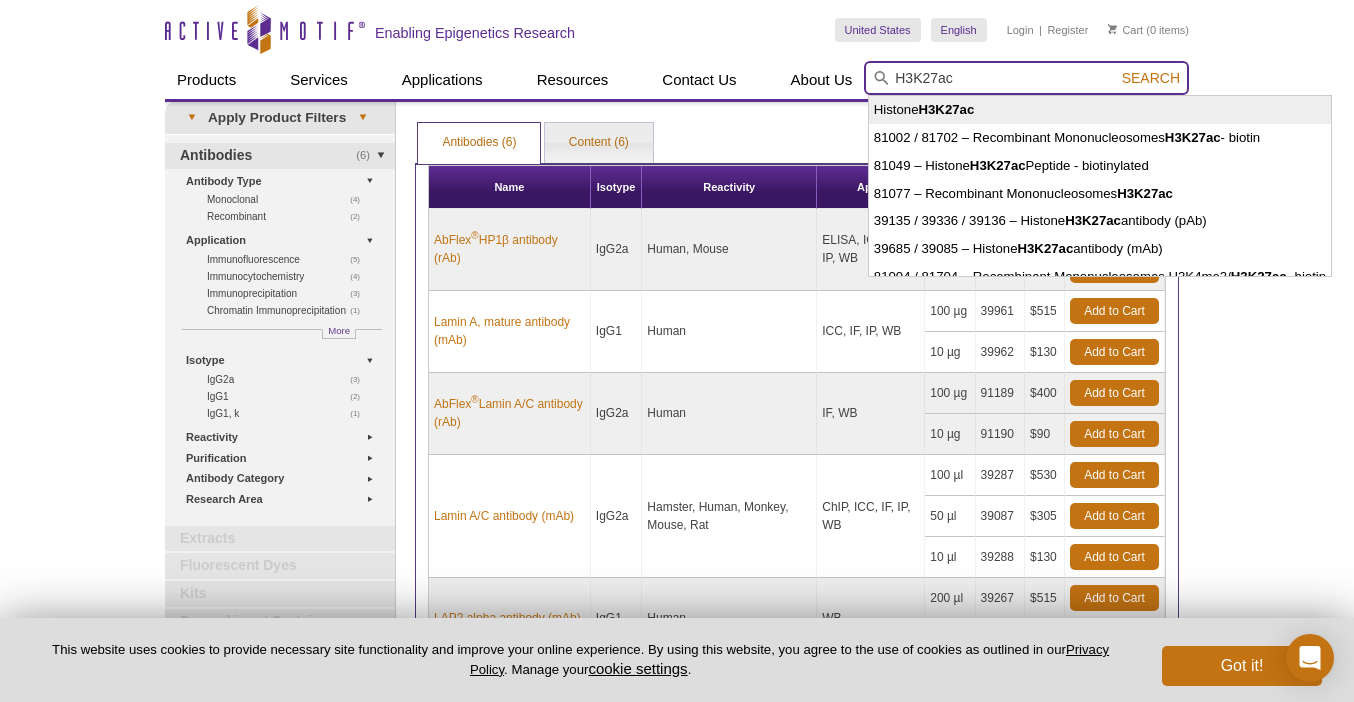 type on "Histone H3K27ac" 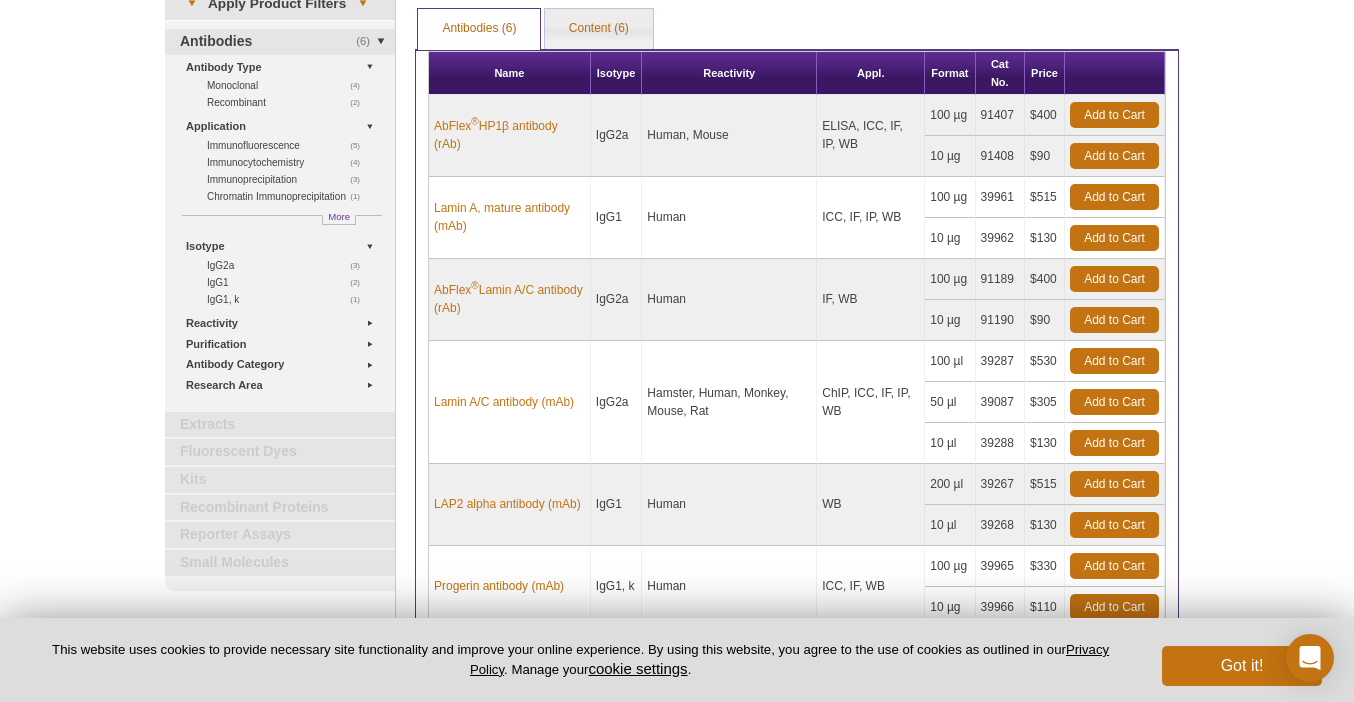 scroll, scrollTop: 160, scrollLeft: 0, axis: vertical 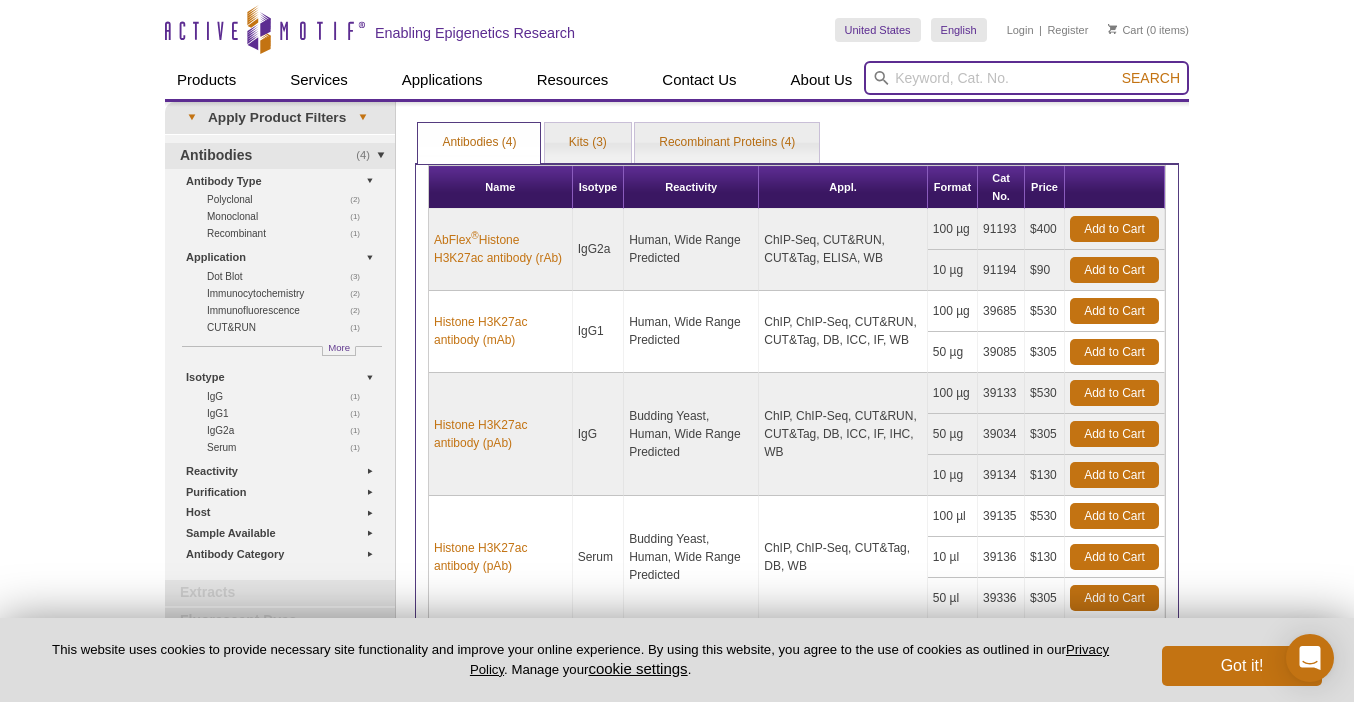 click at bounding box center (1026, 78) 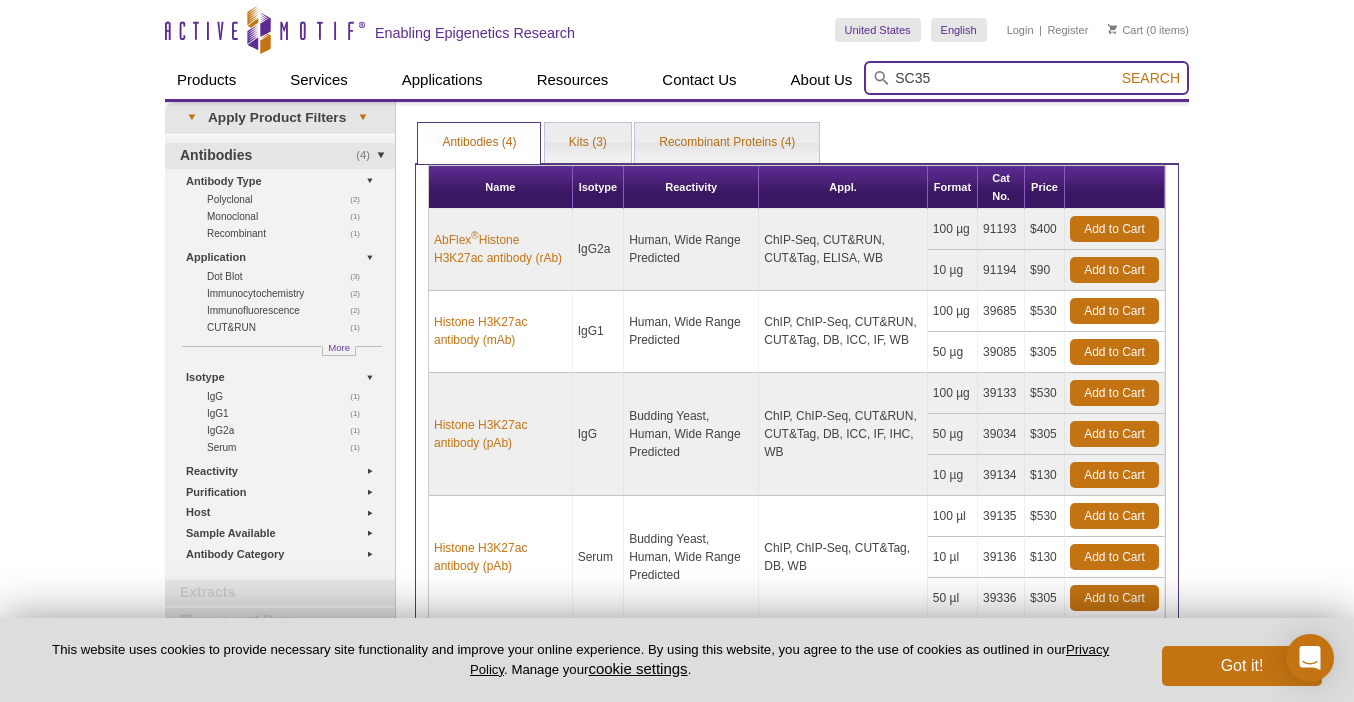 type on "SC35" 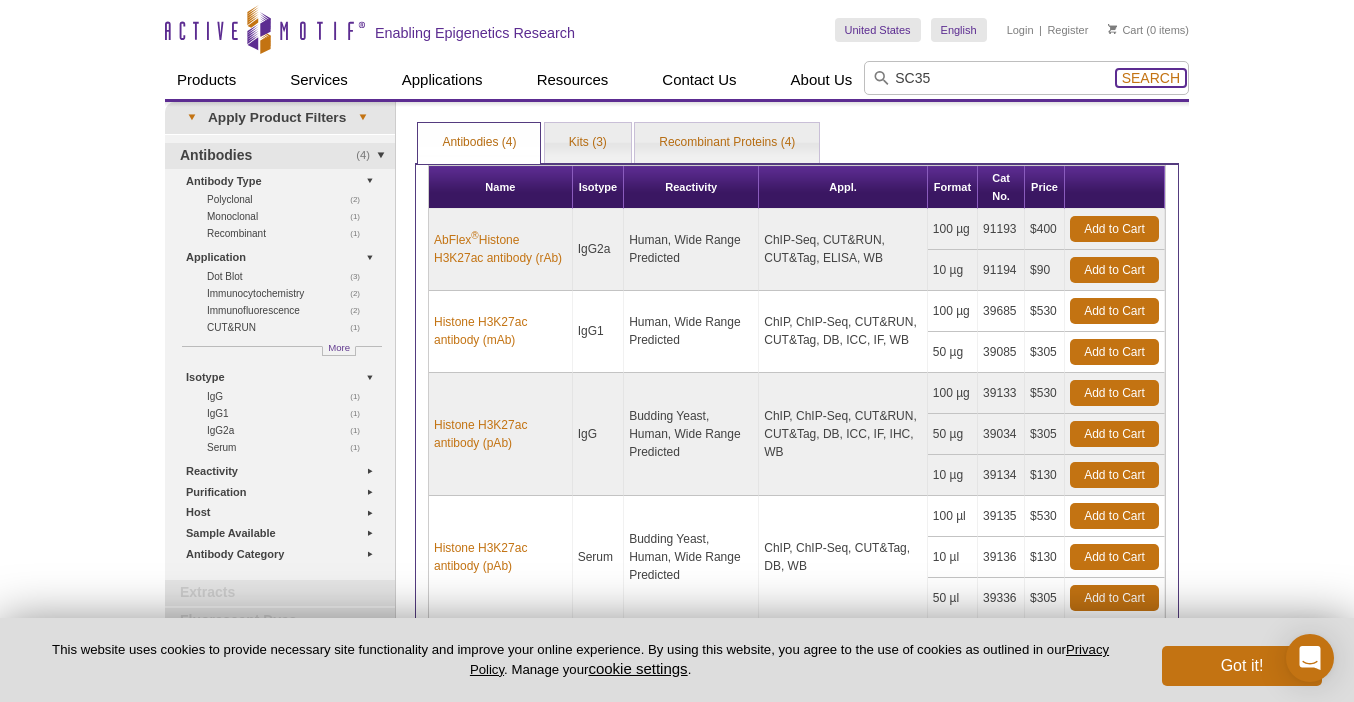 click on "Search" at bounding box center (1151, 78) 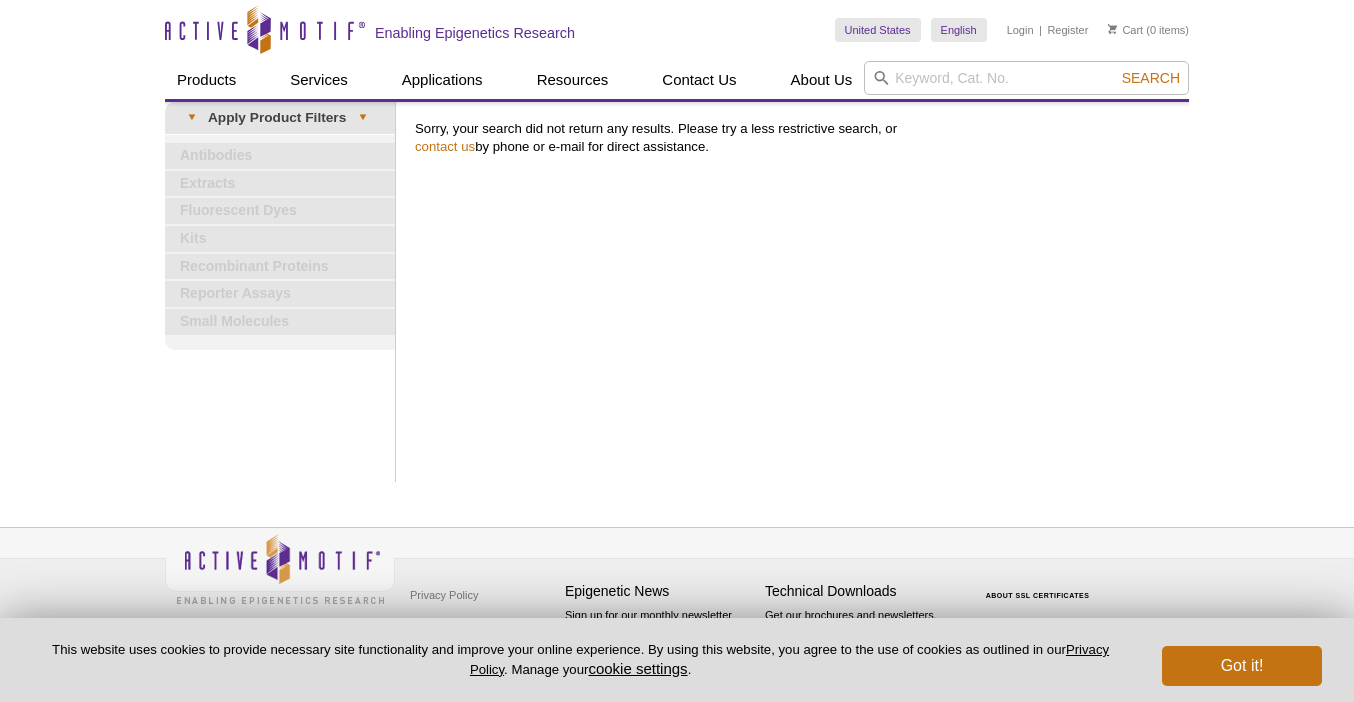 scroll, scrollTop: 0, scrollLeft: 0, axis: both 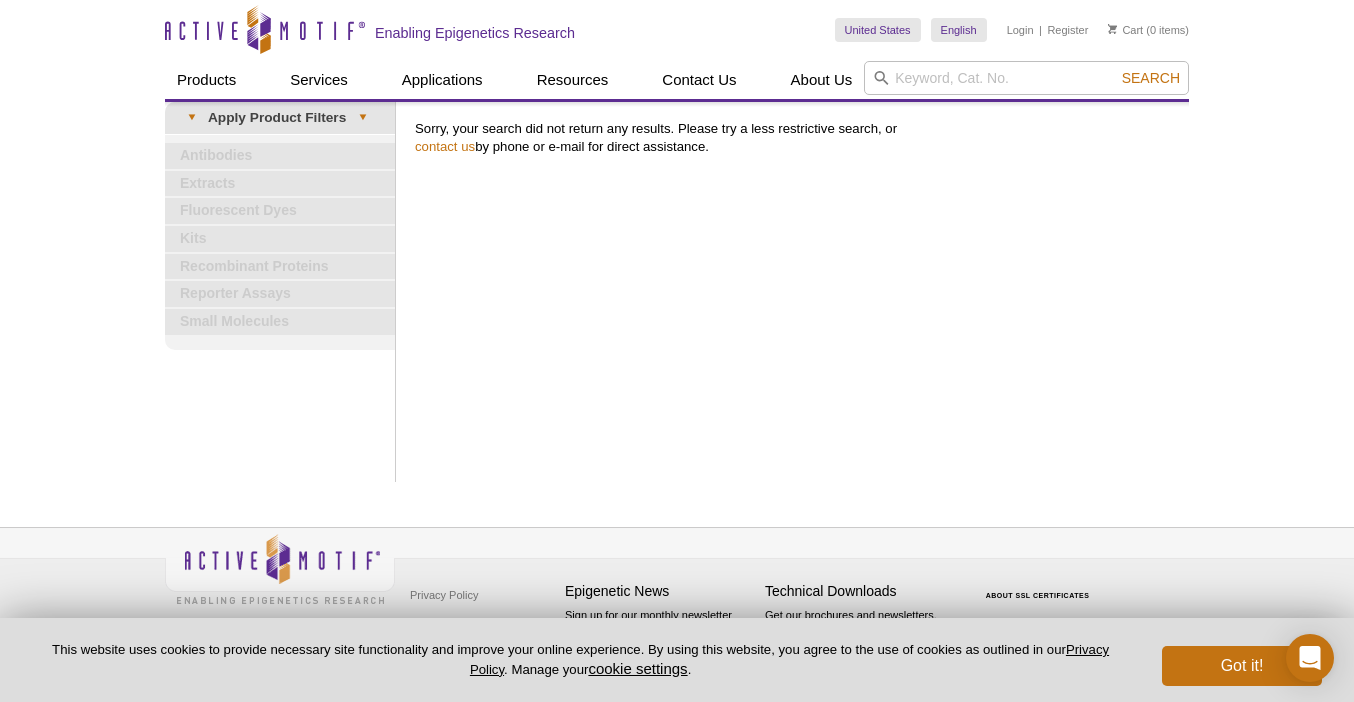 click at bounding box center (1026, 78) 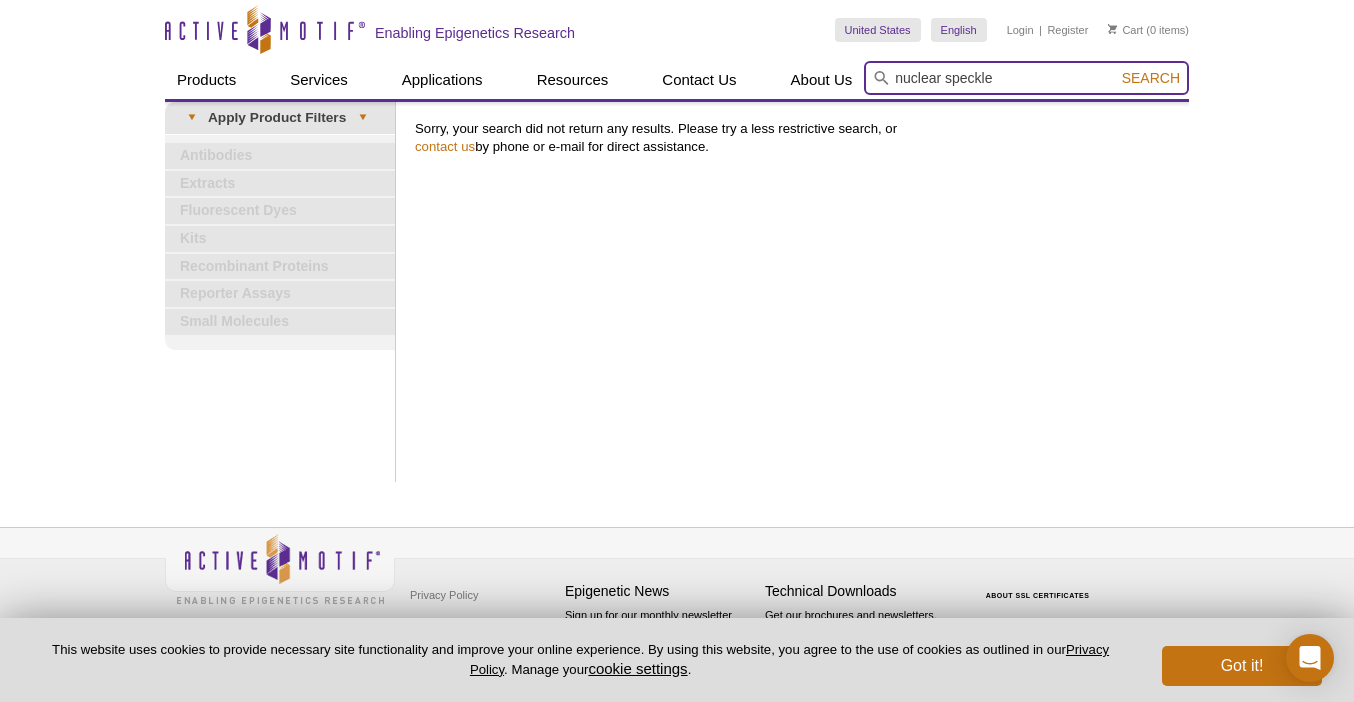type on "nuclear speckle" 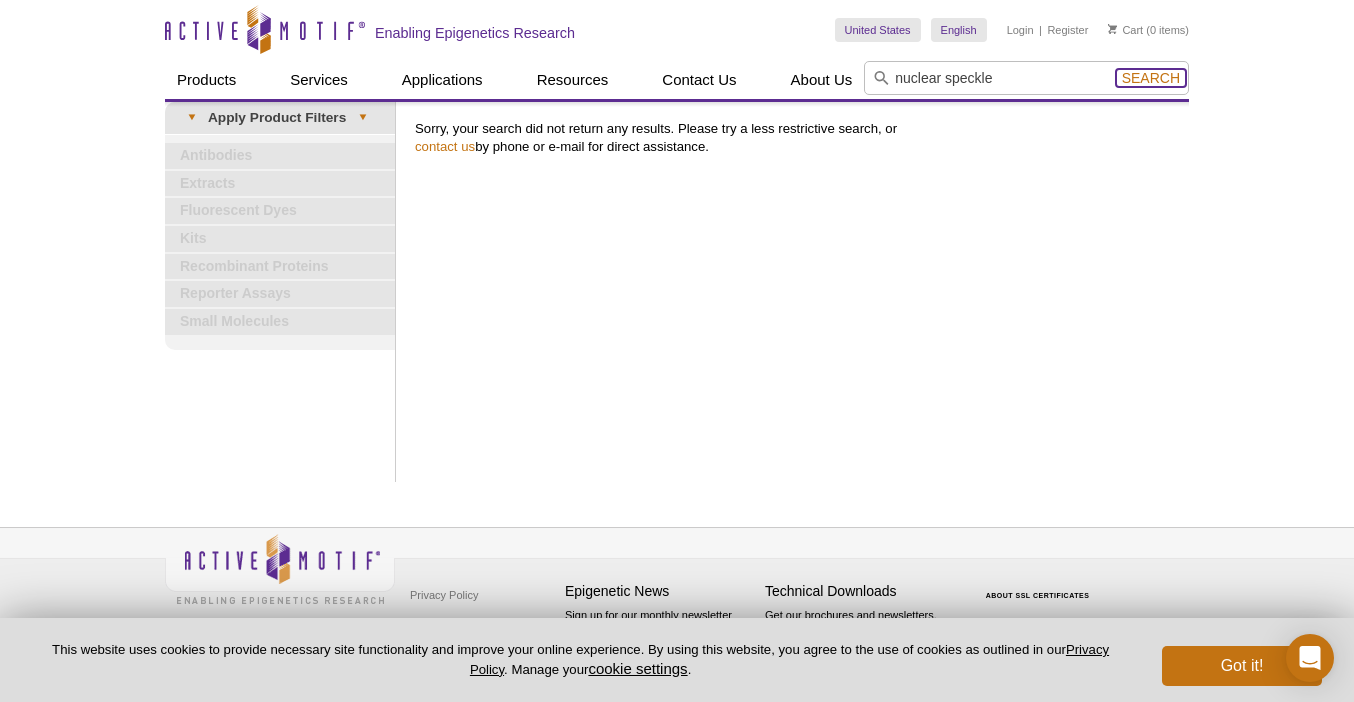 click on "Search" at bounding box center [1151, 78] 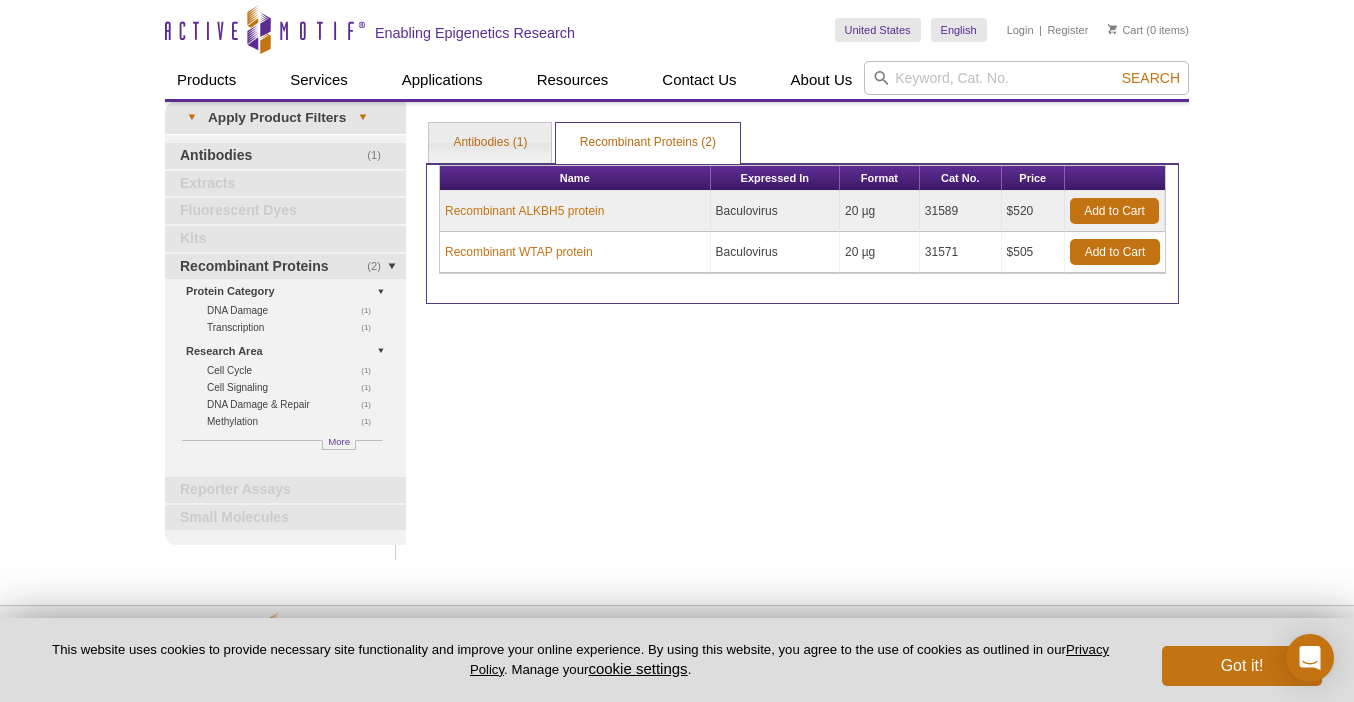 scroll, scrollTop: 0, scrollLeft: 0, axis: both 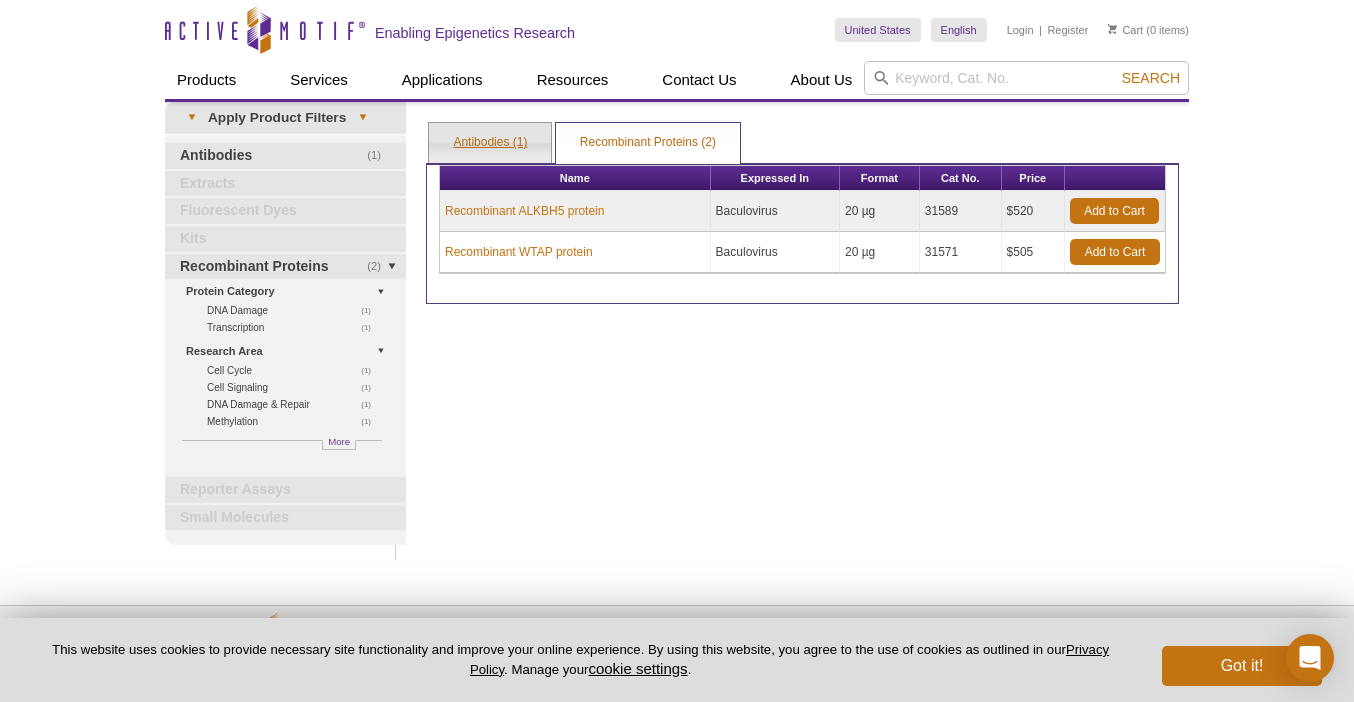 click on "Antibodies (1)" at bounding box center [490, 143] 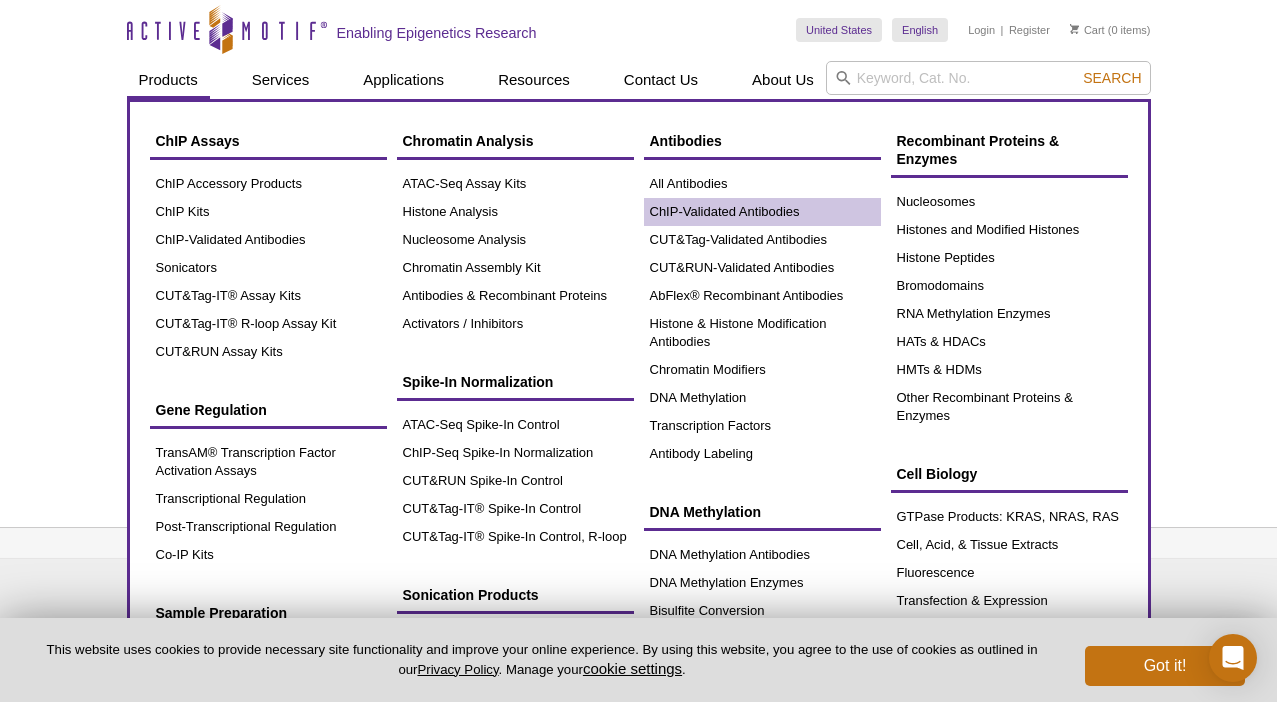 click on "ChIP-Validated Antibodies" at bounding box center [762, 212] 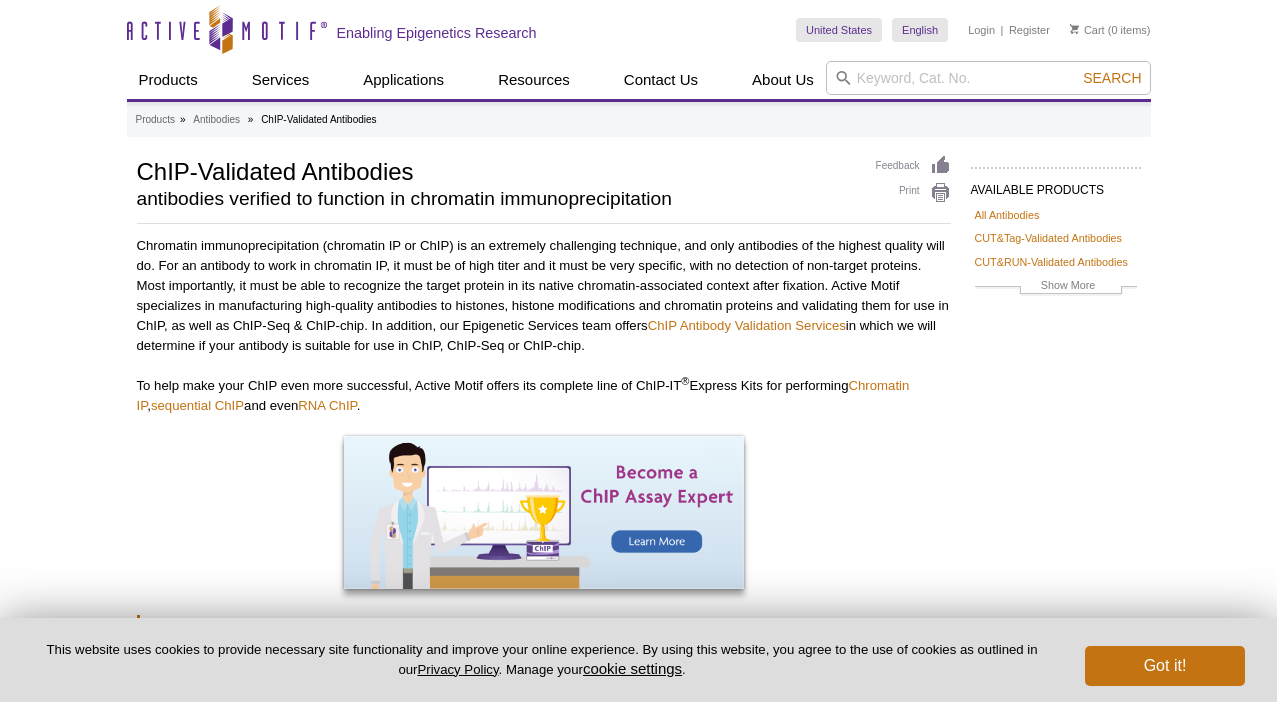 scroll, scrollTop: 0, scrollLeft: 0, axis: both 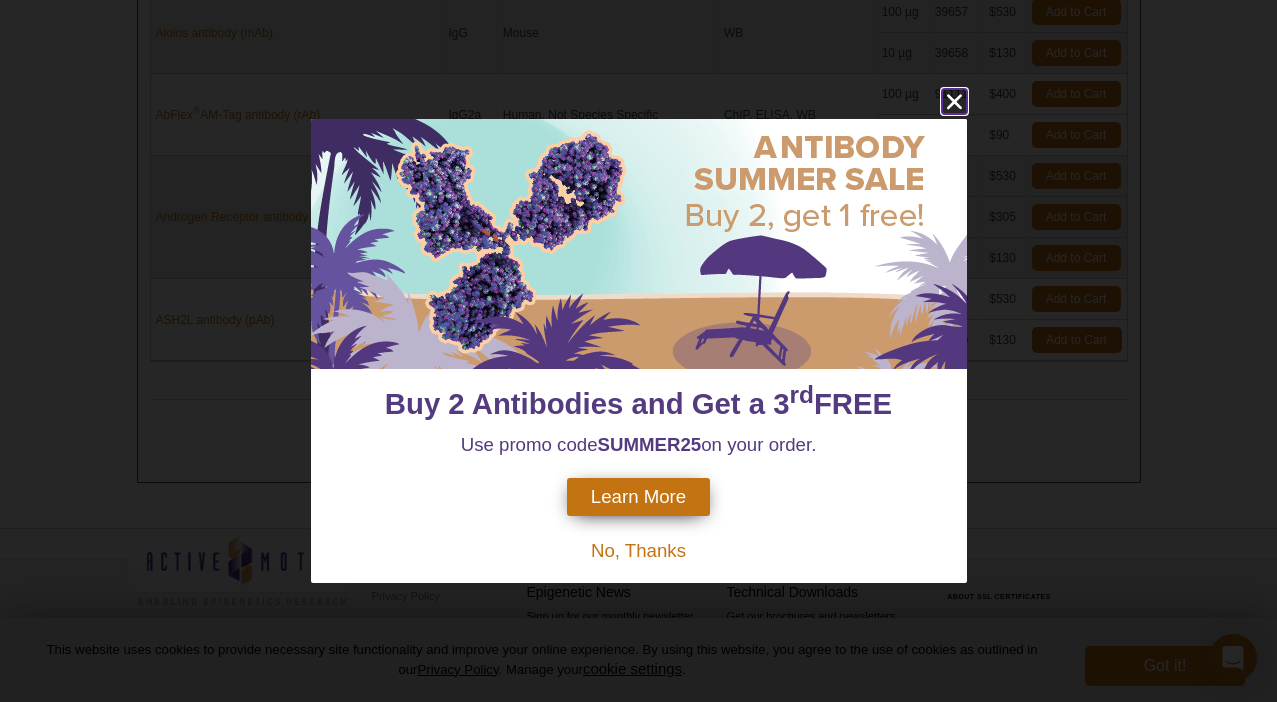 click 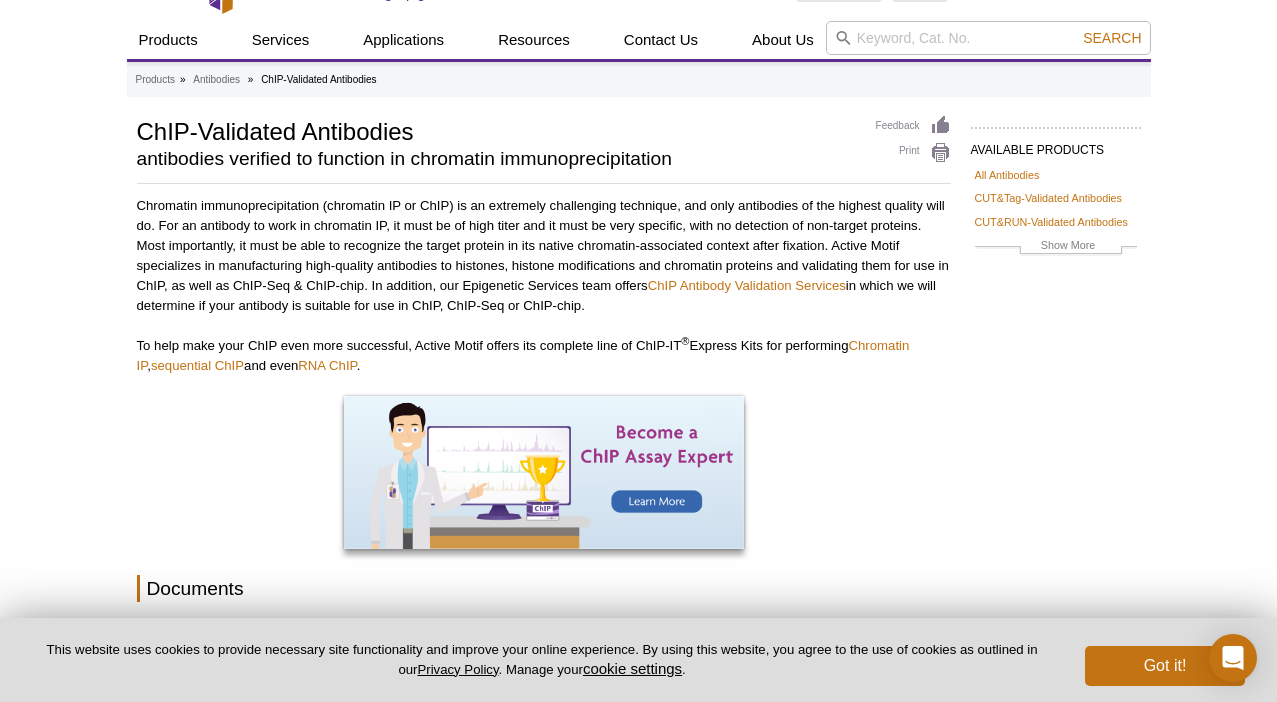 scroll, scrollTop: 0, scrollLeft: 0, axis: both 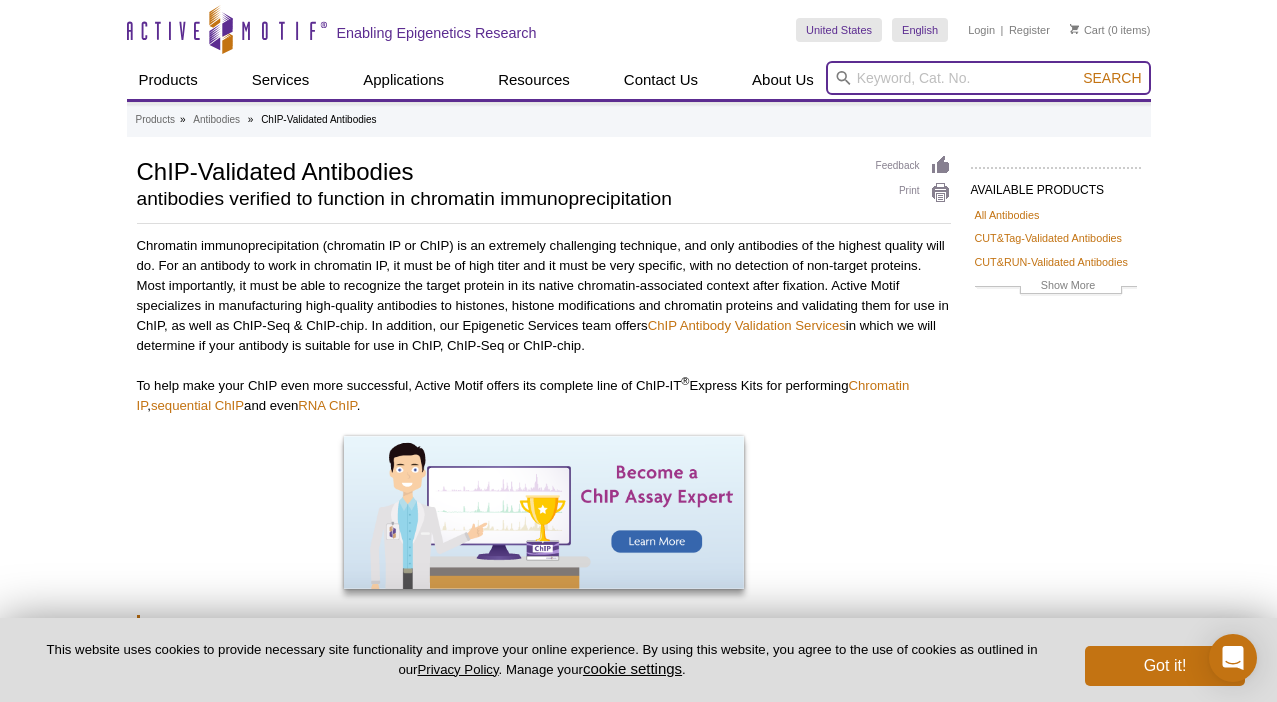 click at bounding box center (988, 78) 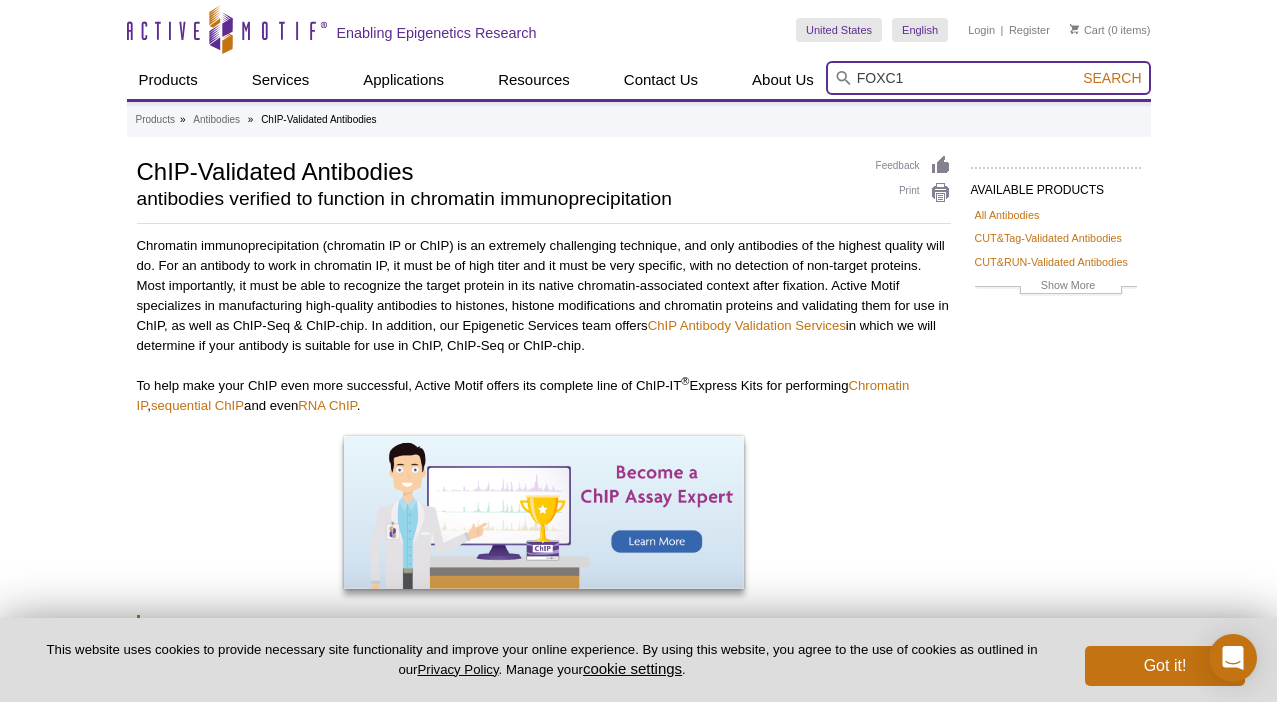 type on "FOXC1" 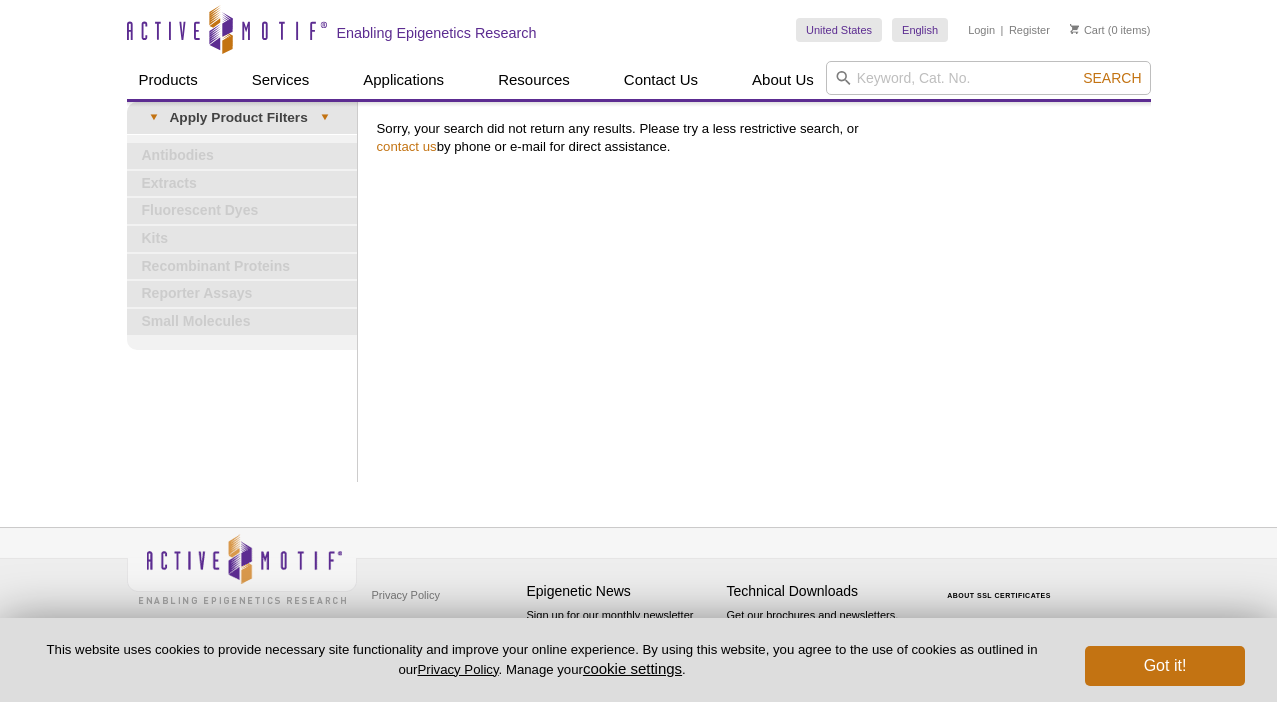 scroll, scrollTop: 0, scrollLeft: 0, axis: both 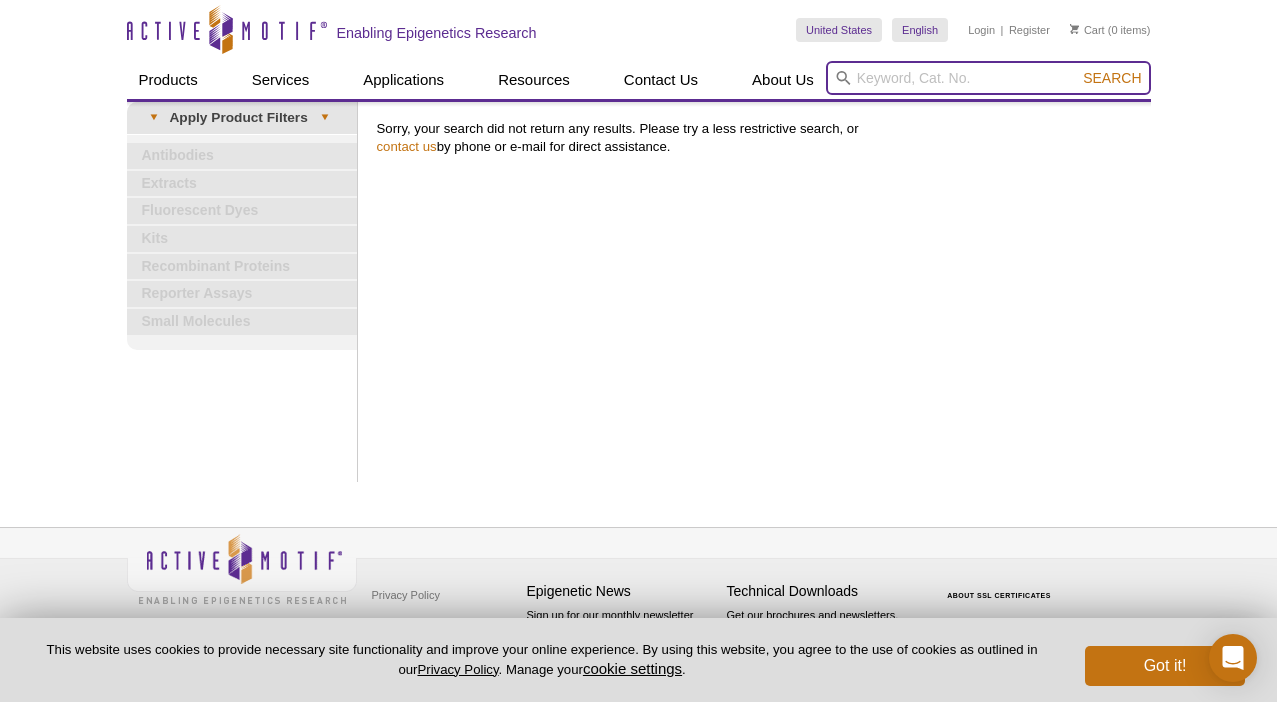 click at bounding box center (988, 78) 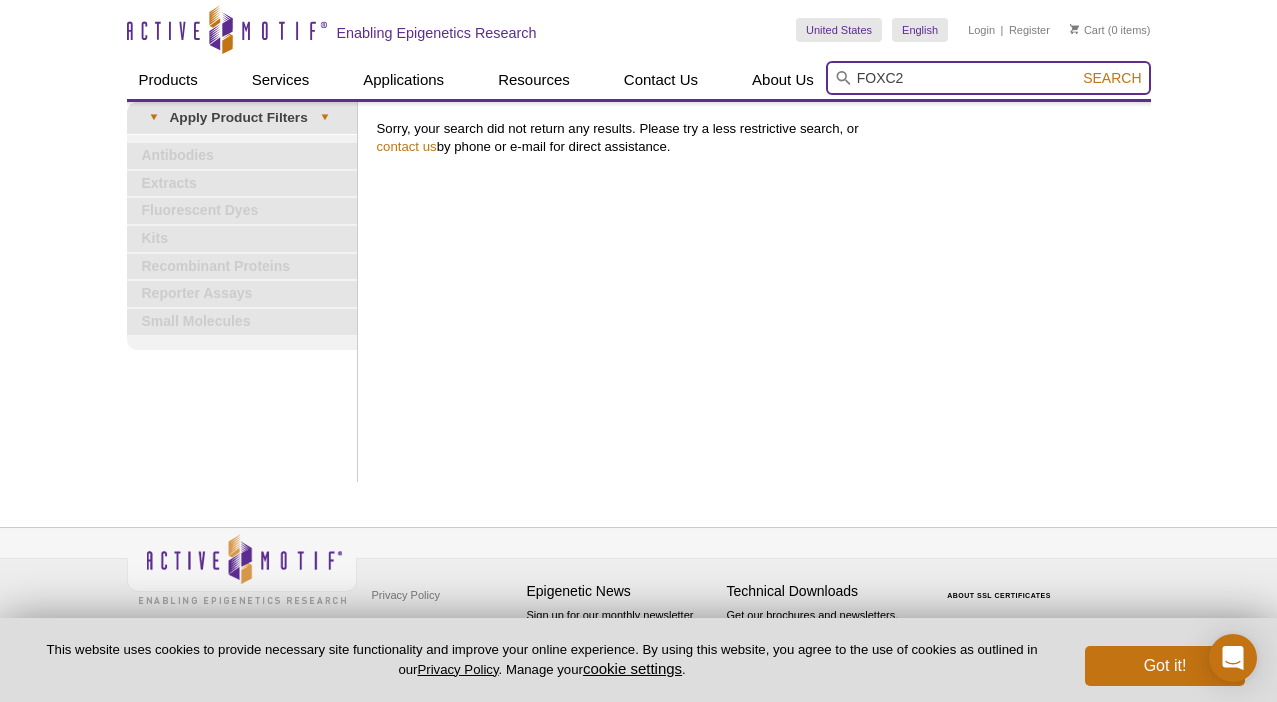 type on "FOXC2" 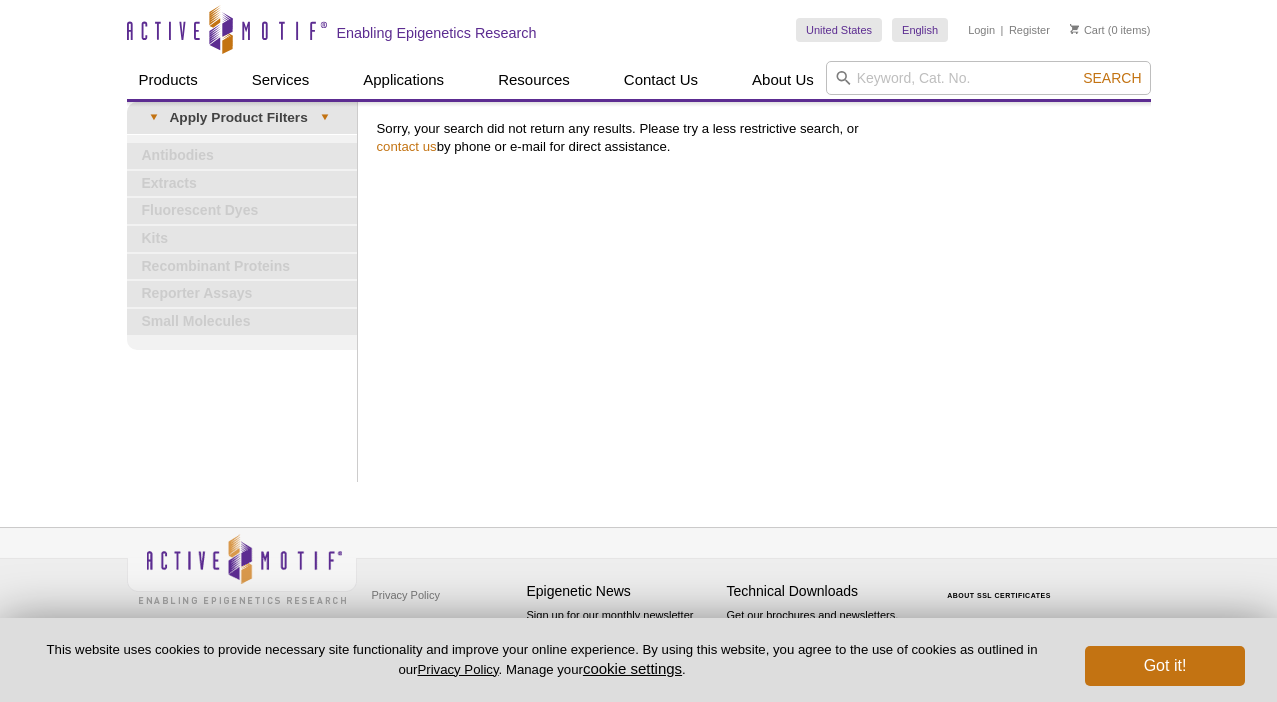 scroll, scrollTop: 0, scrollLeft: 0, axis: both 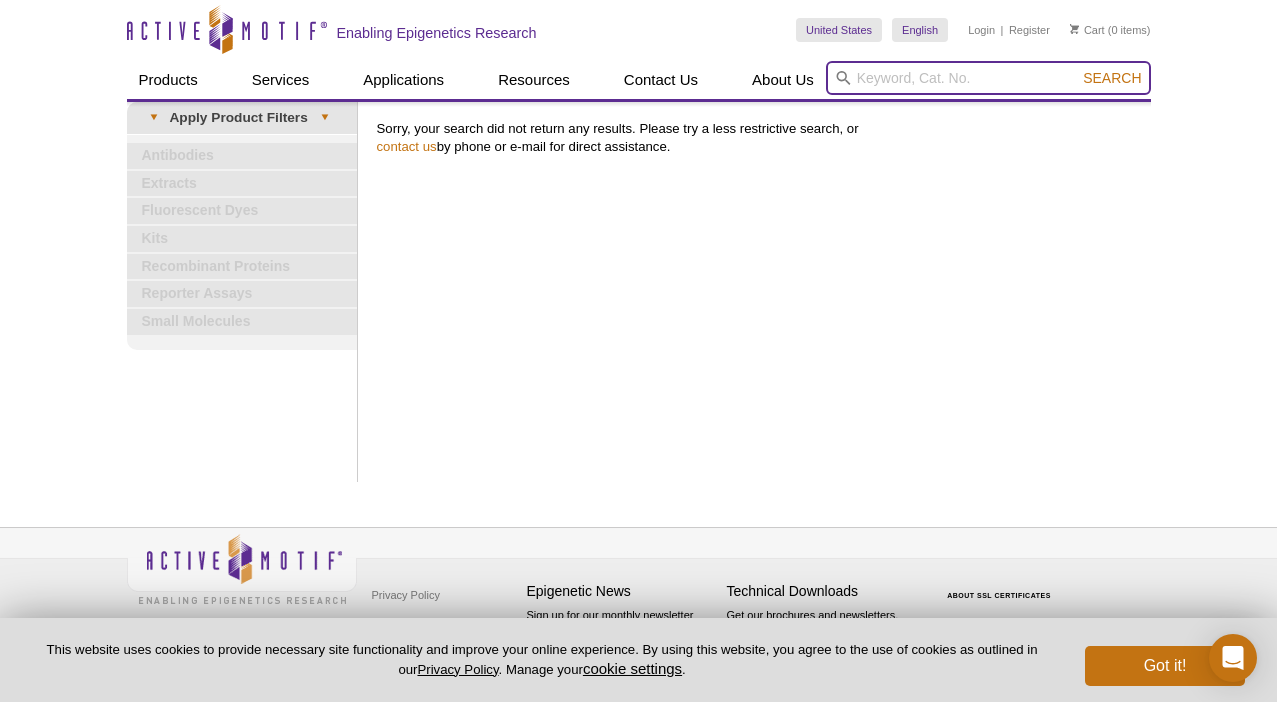 click at bounding box center (988, 78) 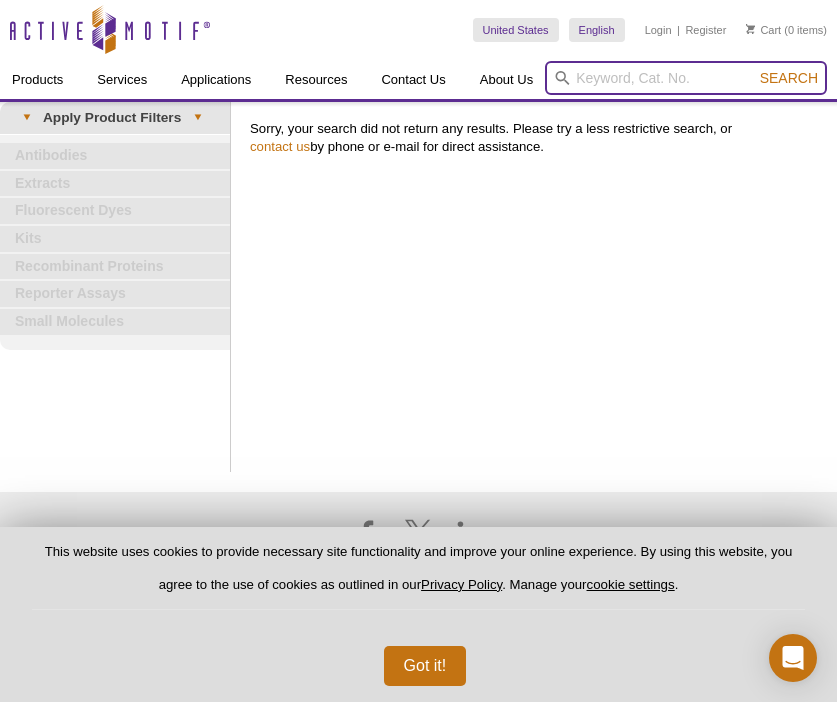 click at bounding box center (686, 78) 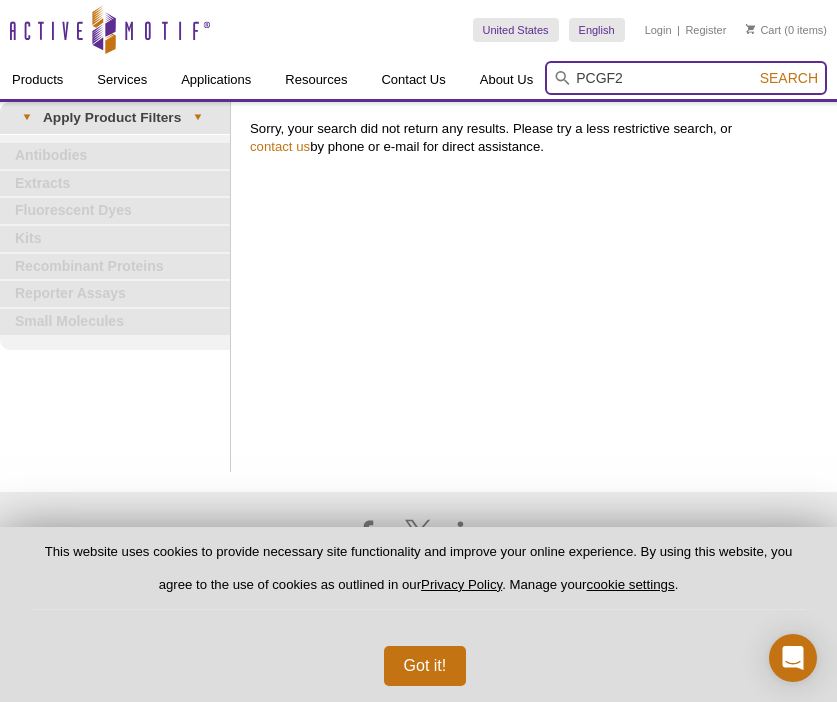 type on "PCGF2" 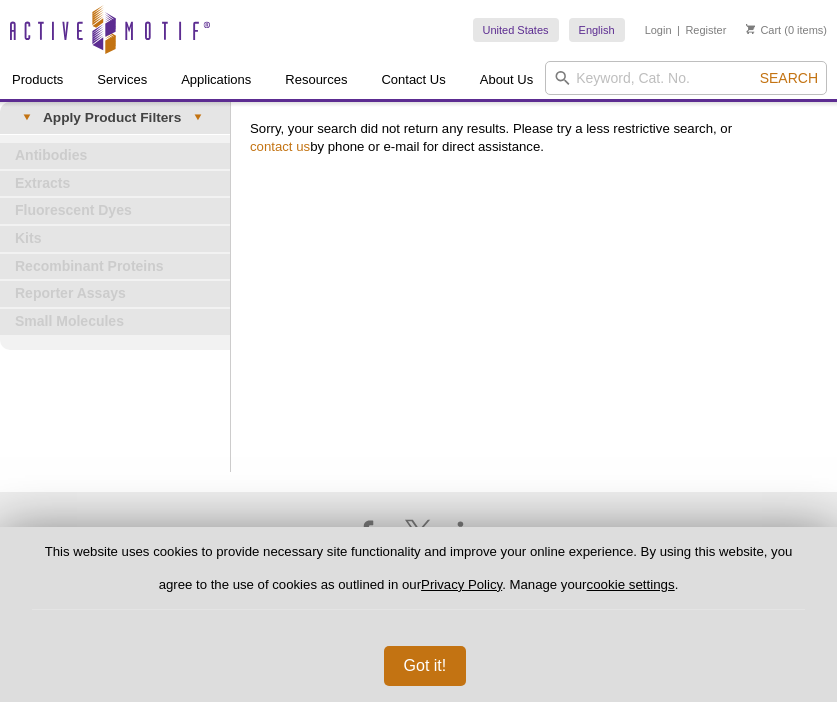 scroll, scrollTop: 0, scrollLeft: 0, axis: both 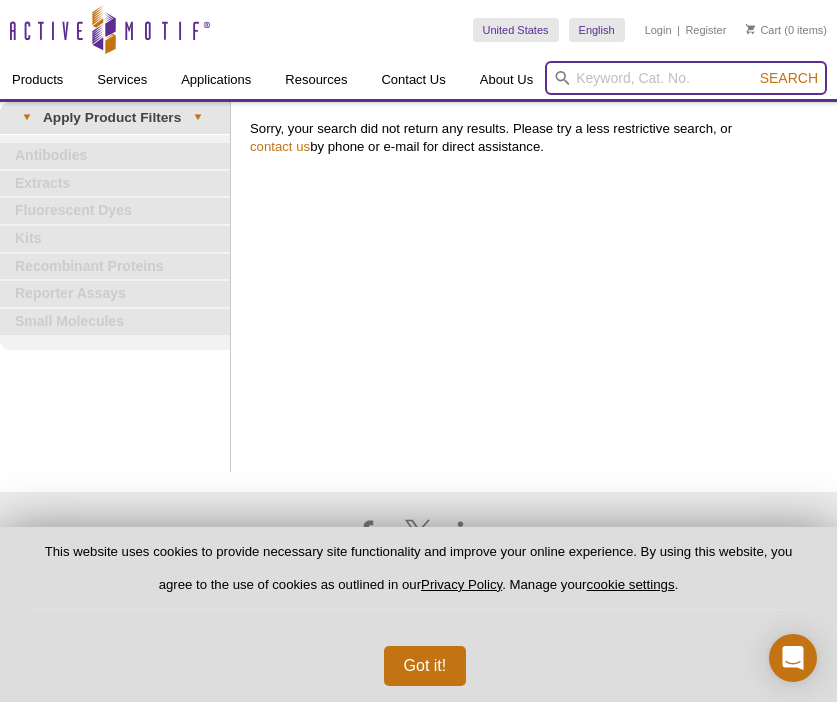 click at bounding box center [686, 78] 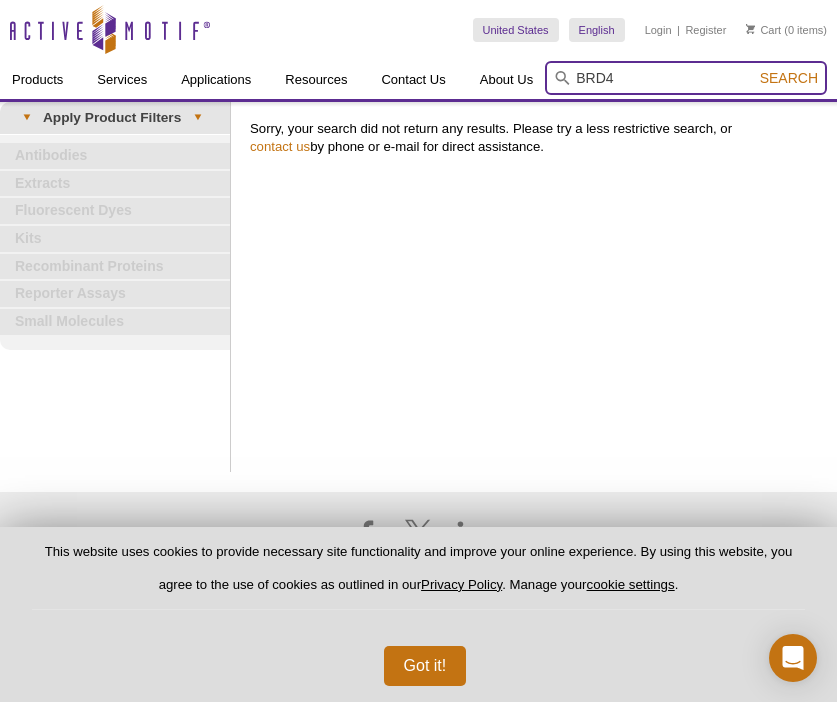 type on "BRD4" 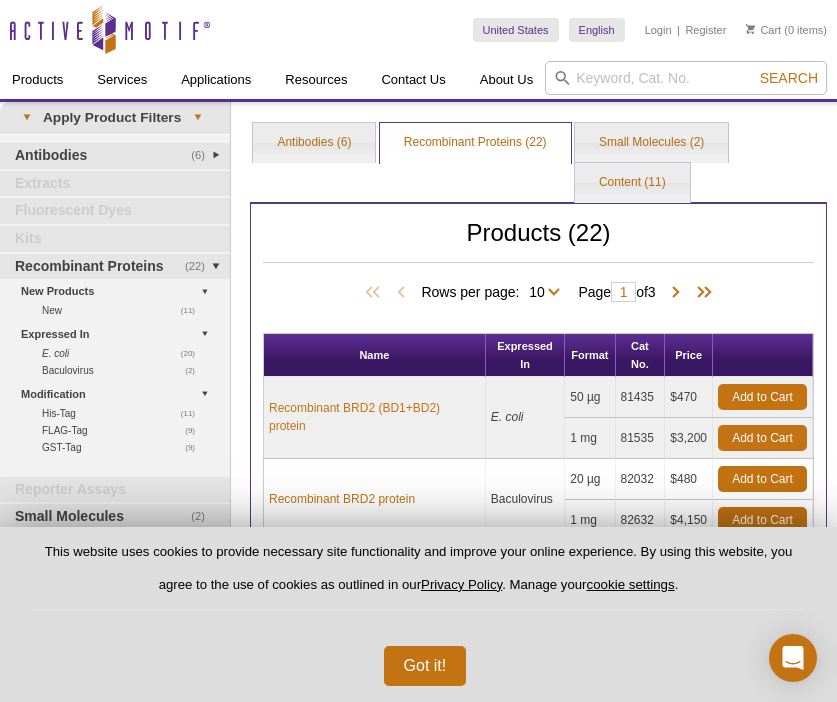 scroll, scrollTop: 0, scrollLeft: 0, axis: both 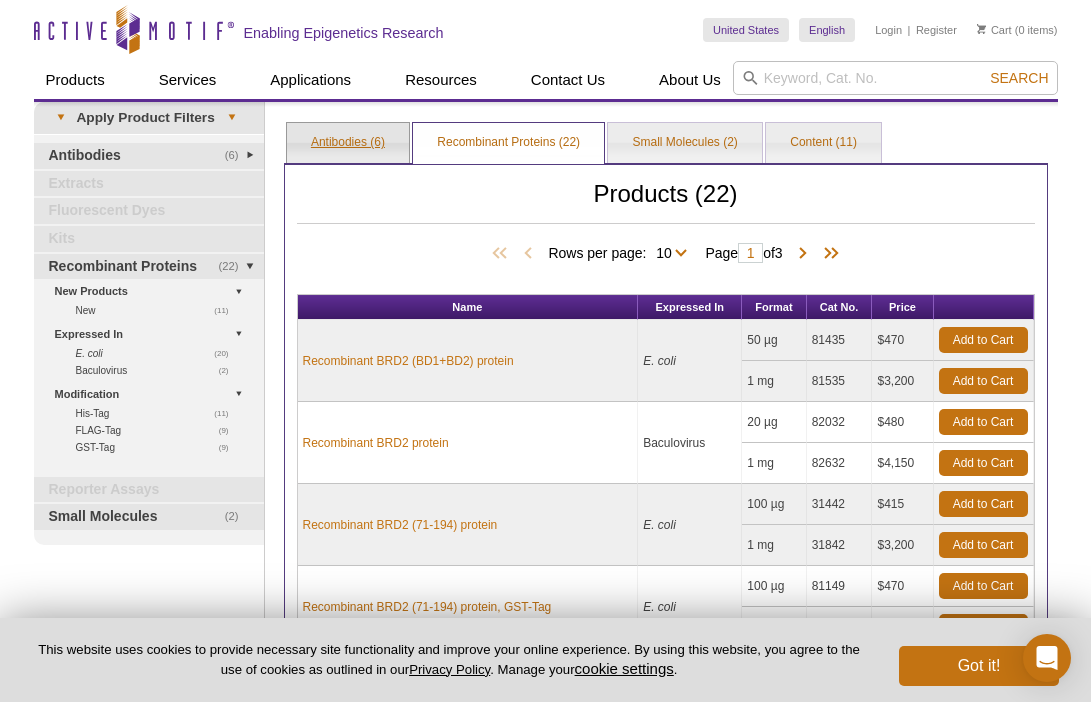 click on "Antibodies (6)" at bounding box center (348, 143) 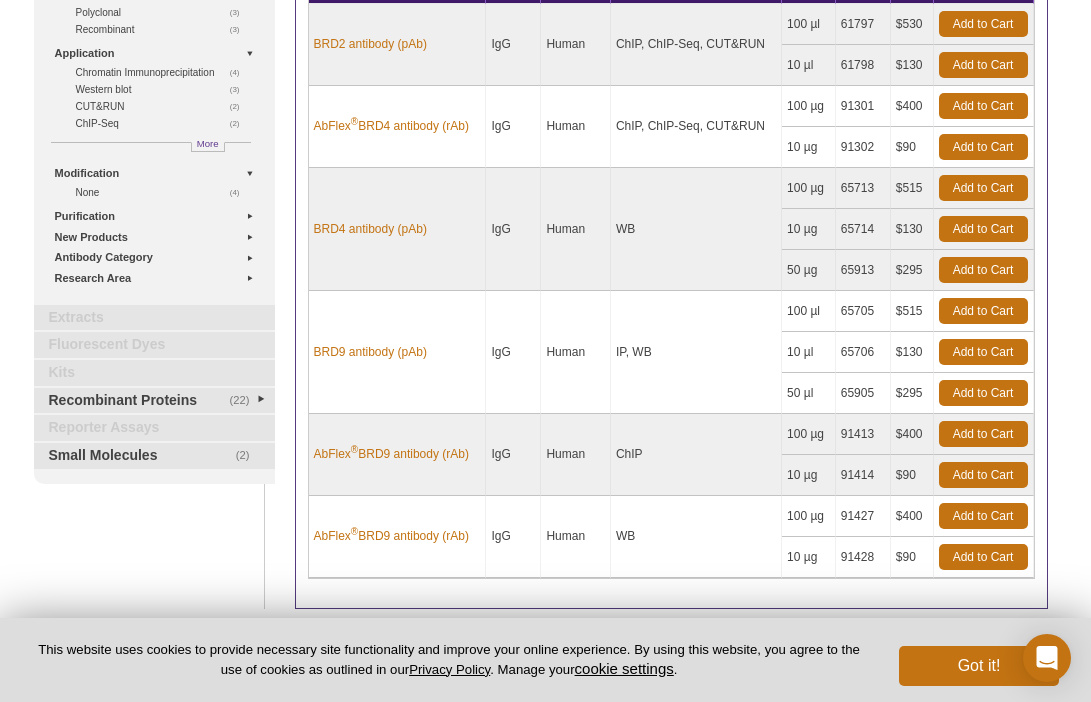 scroll, scrollTop: 164, scrollLeft: 0, axis: vertical 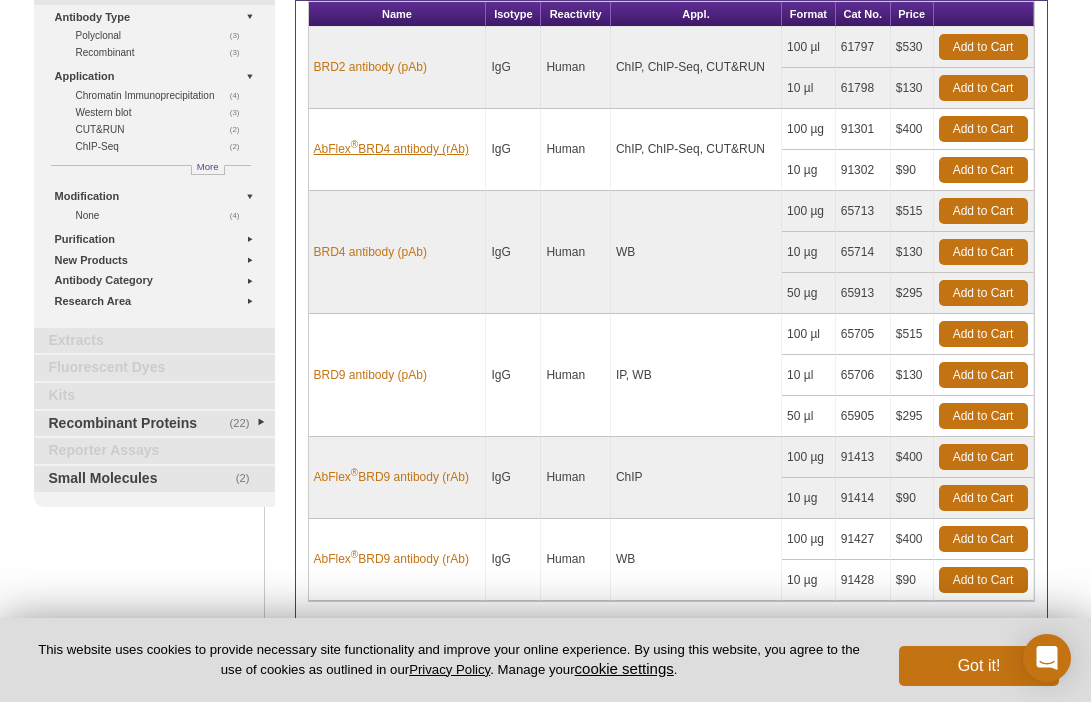 click on "AbFlex ®  BRD4 antibody (rAb)" at bounding box center (391, 149) 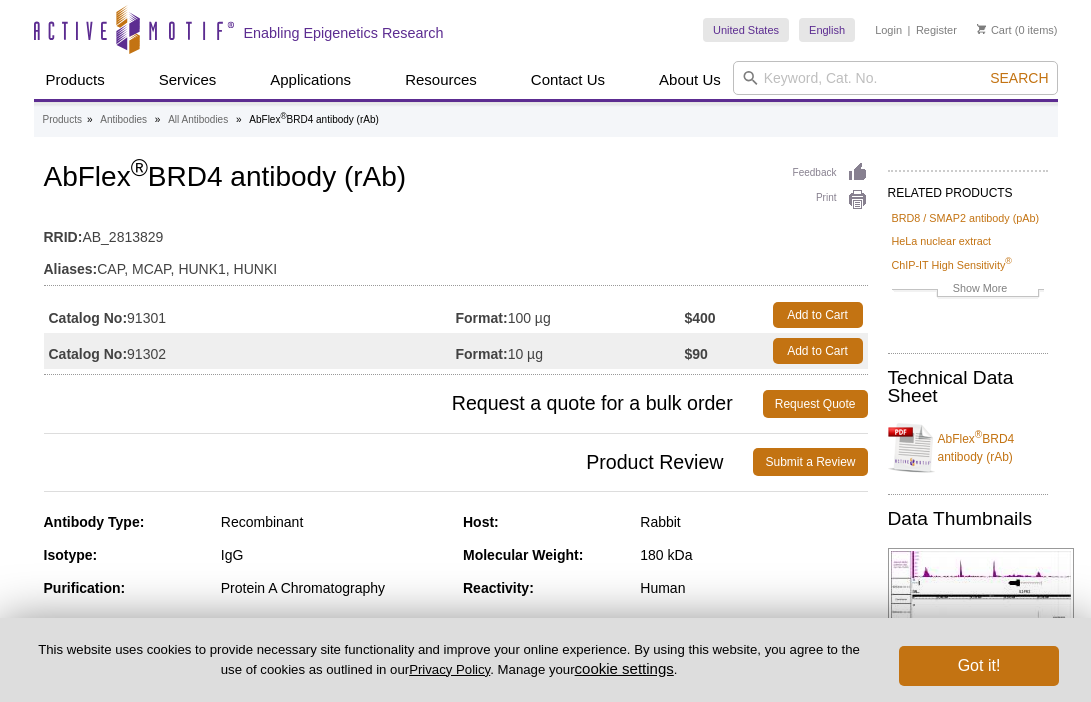 scroll, scrollTop: 0, scrollLeft: 0, axis: both 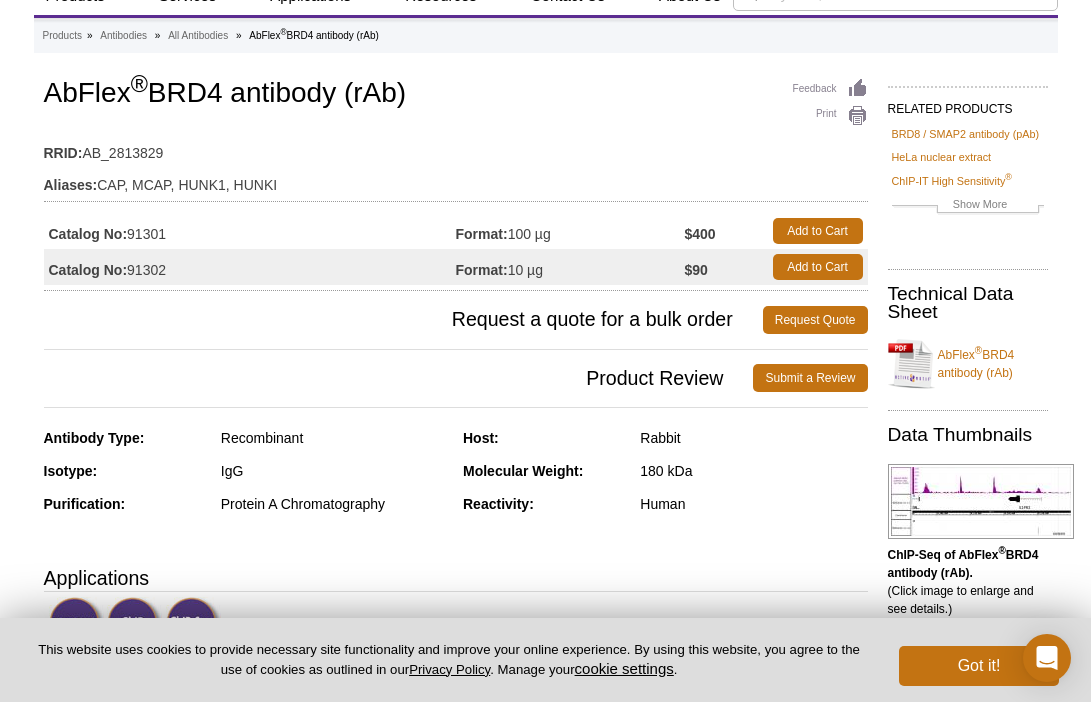 drag, startPoint x: 177, startPoint y: 235, endPoint x: 130, endPoint y: 232, distance: 47.095646 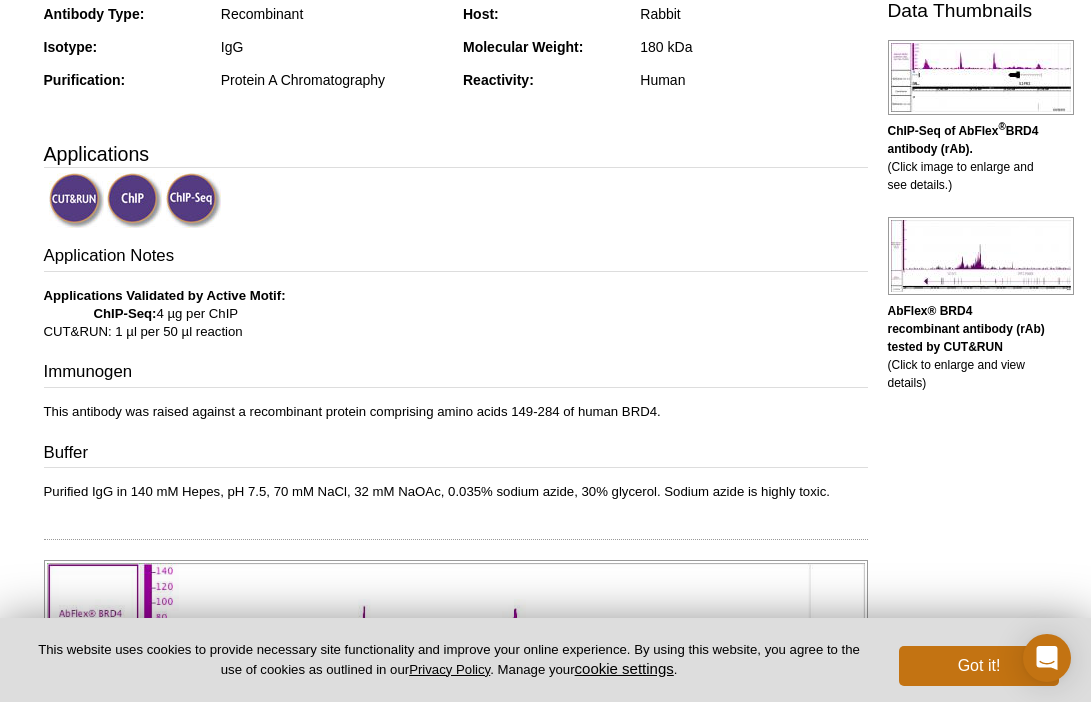 scroll, scrollTop: 559, scrollLeft: 0, axis: vertical 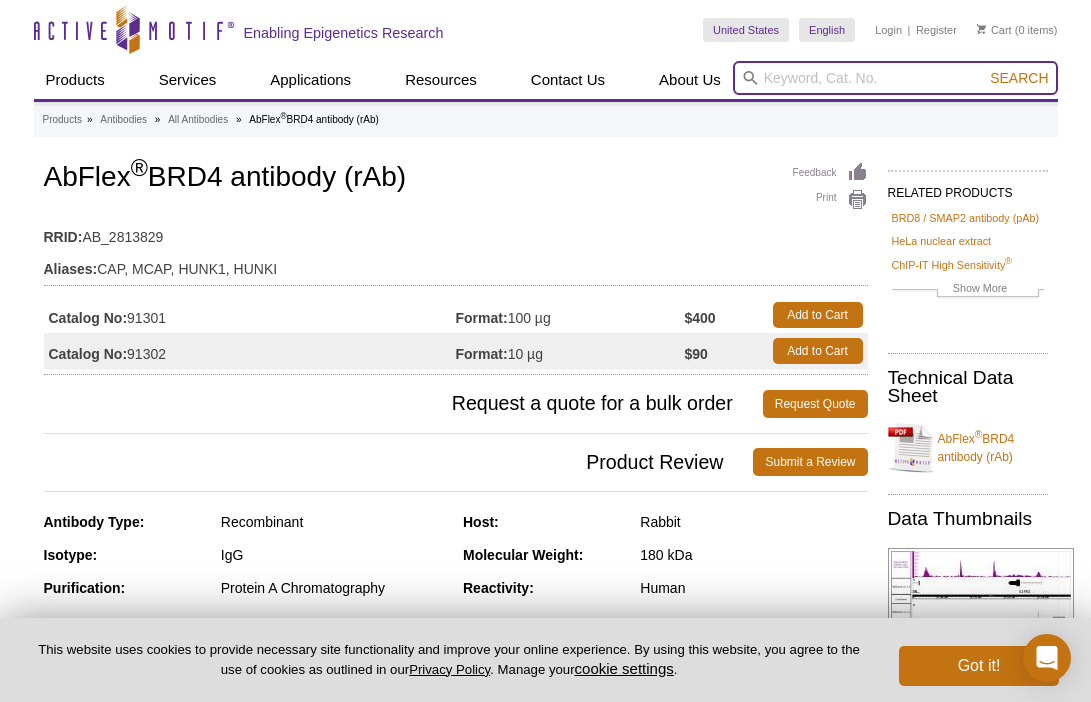 click at bounding box center (895, 78) 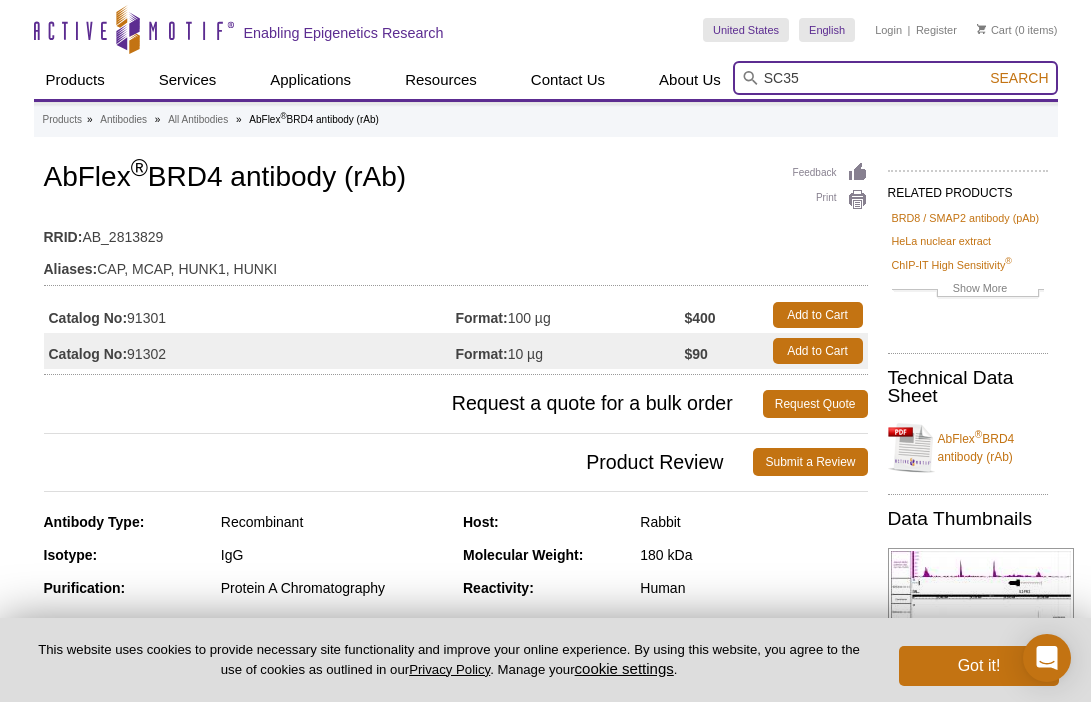 type on "SC35" 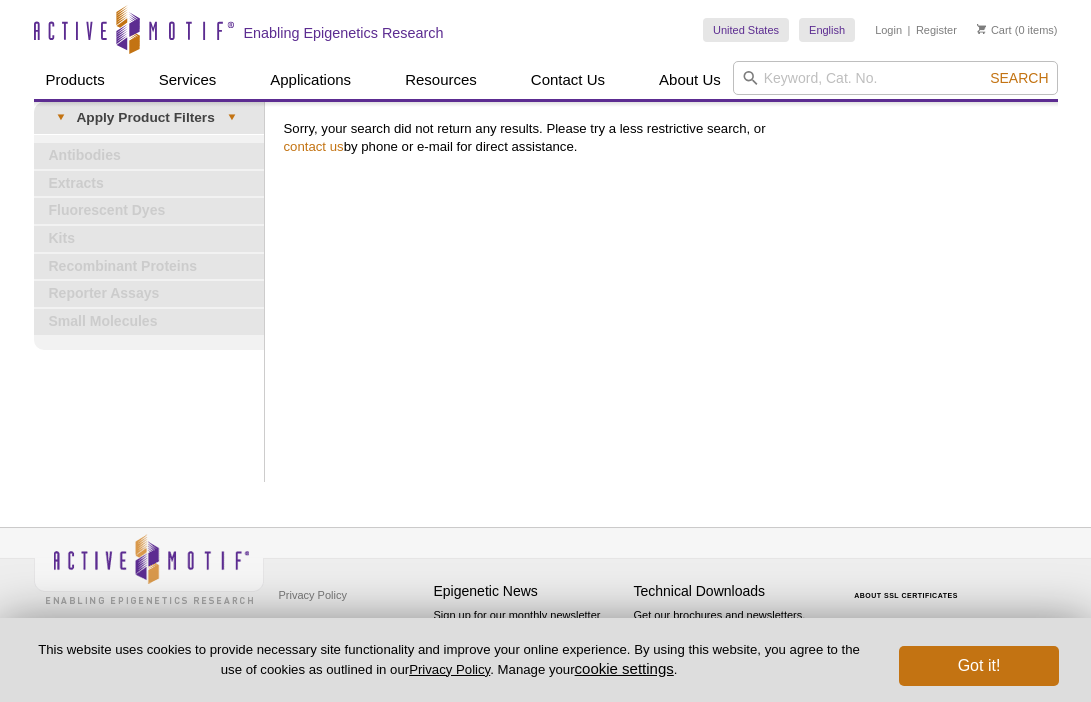 scroll, scrollTop: 0, scrollLeft: 0, axis: both 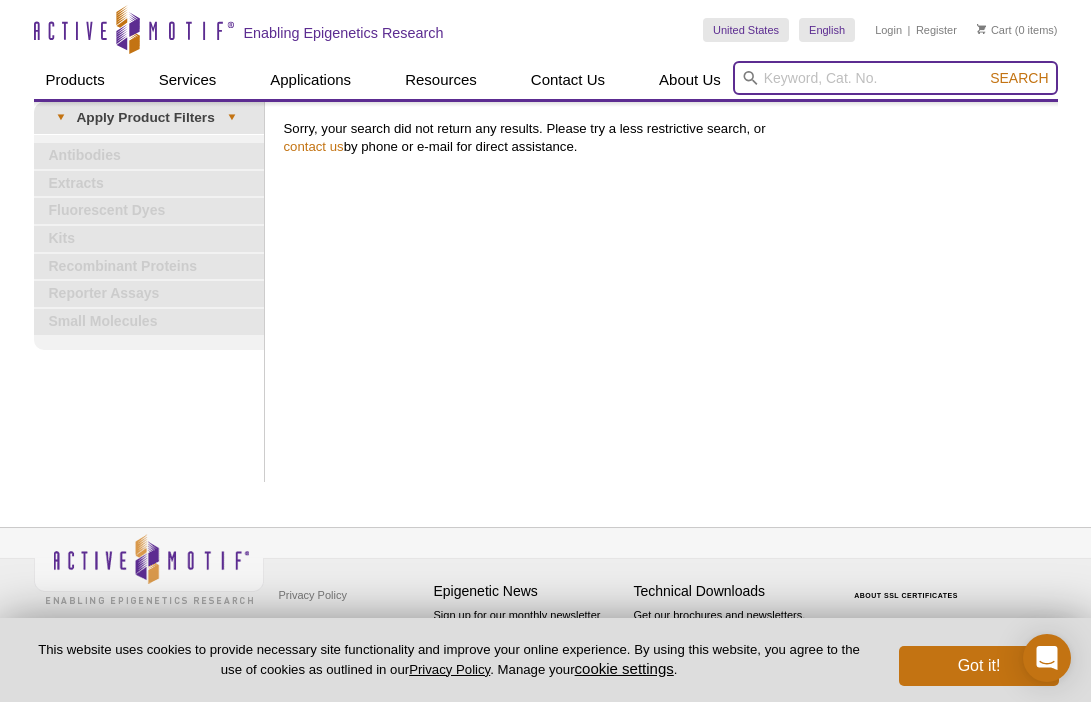 click at bounding box center (895, 78) 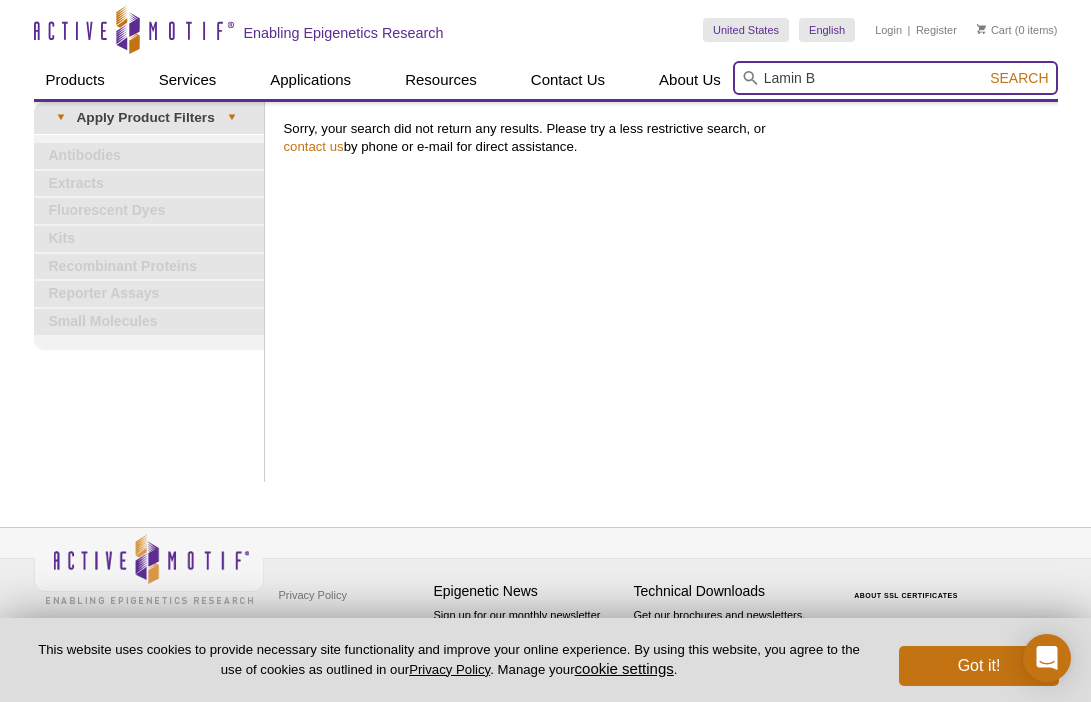 type on "Lamin B" 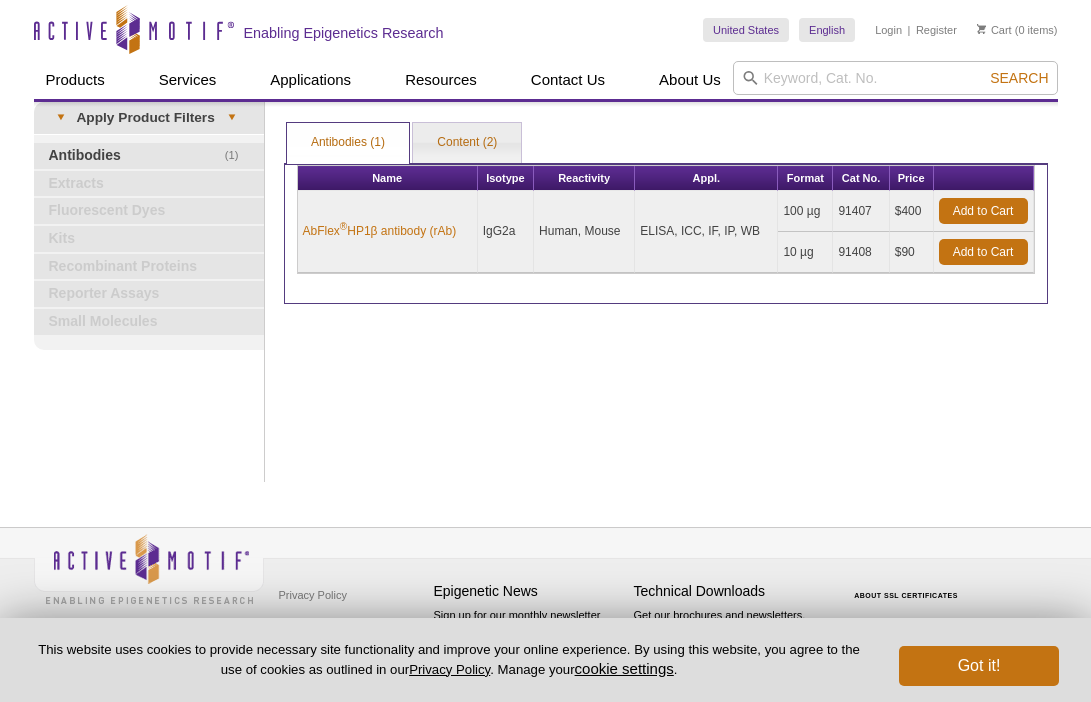 scroll, scrollTop: 0, scrollLeft: 0, axis: both 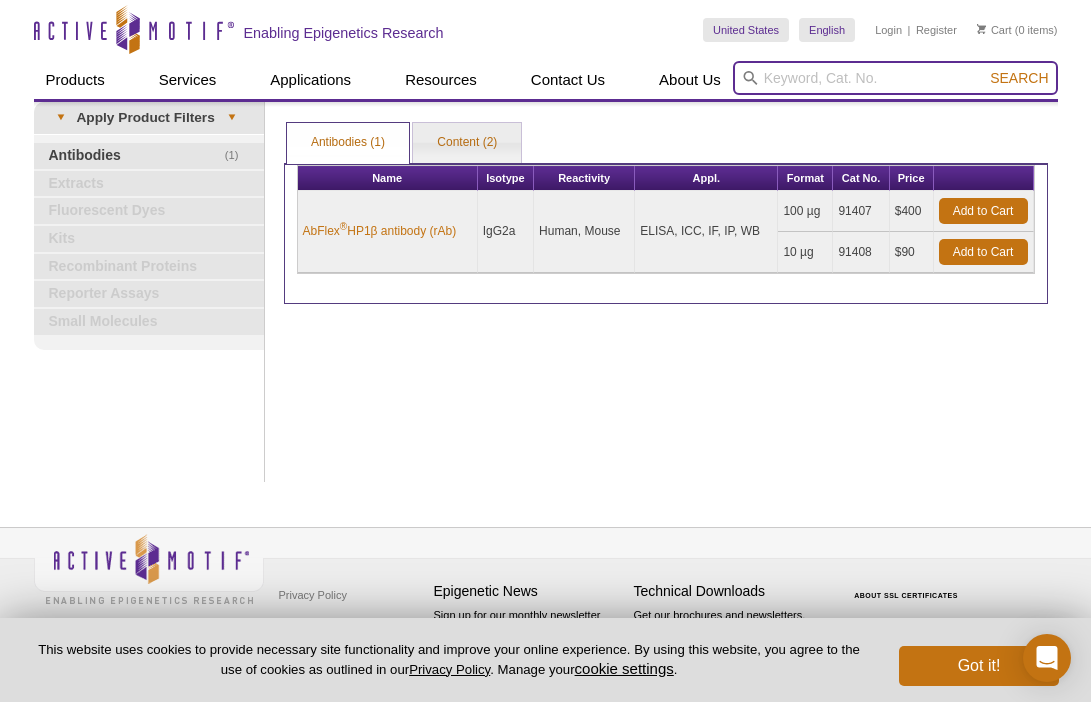 click at bounding box center (895, 78) 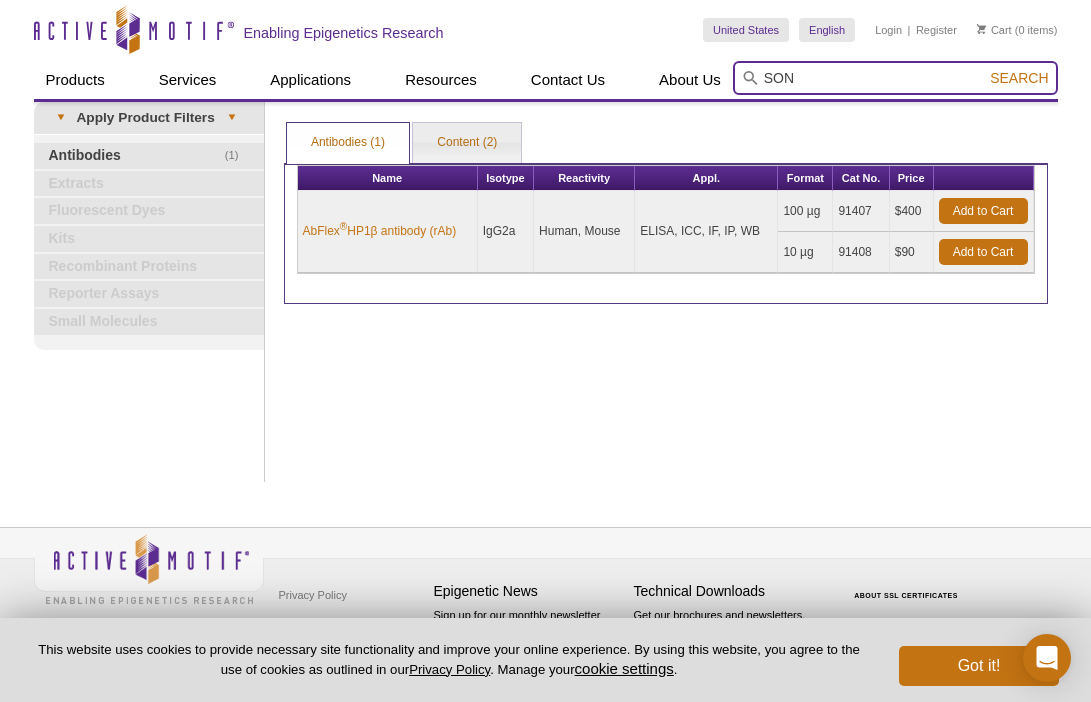 type on "SON" 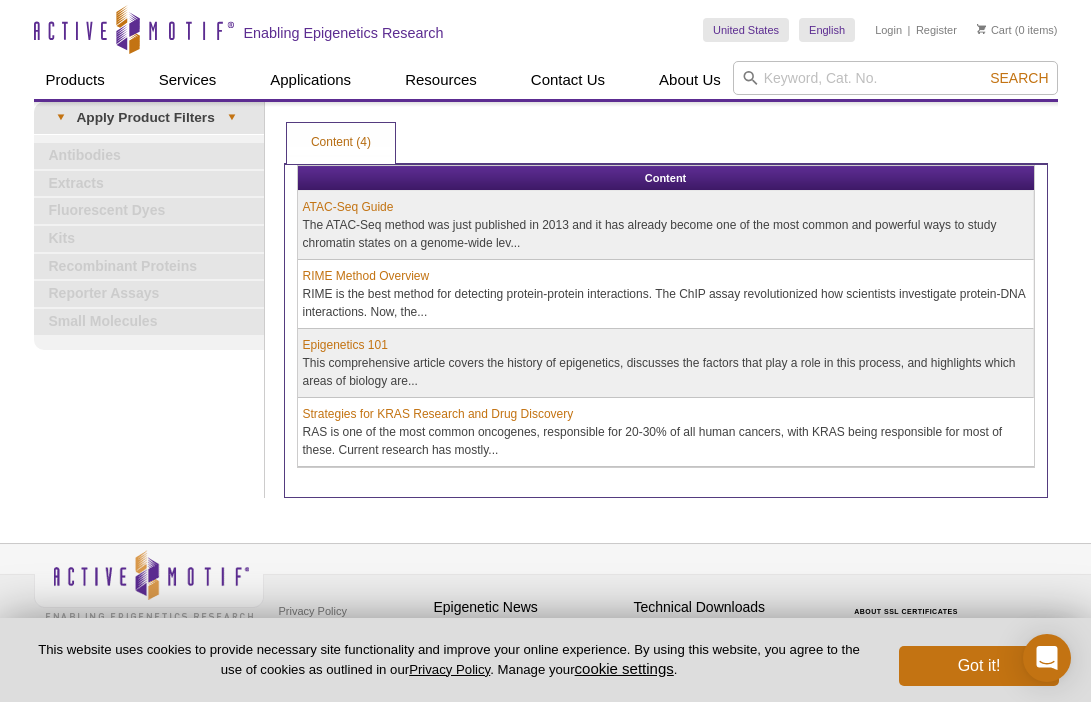 scroll, scrollTop: 0, scrollLeft: 0, axis: both 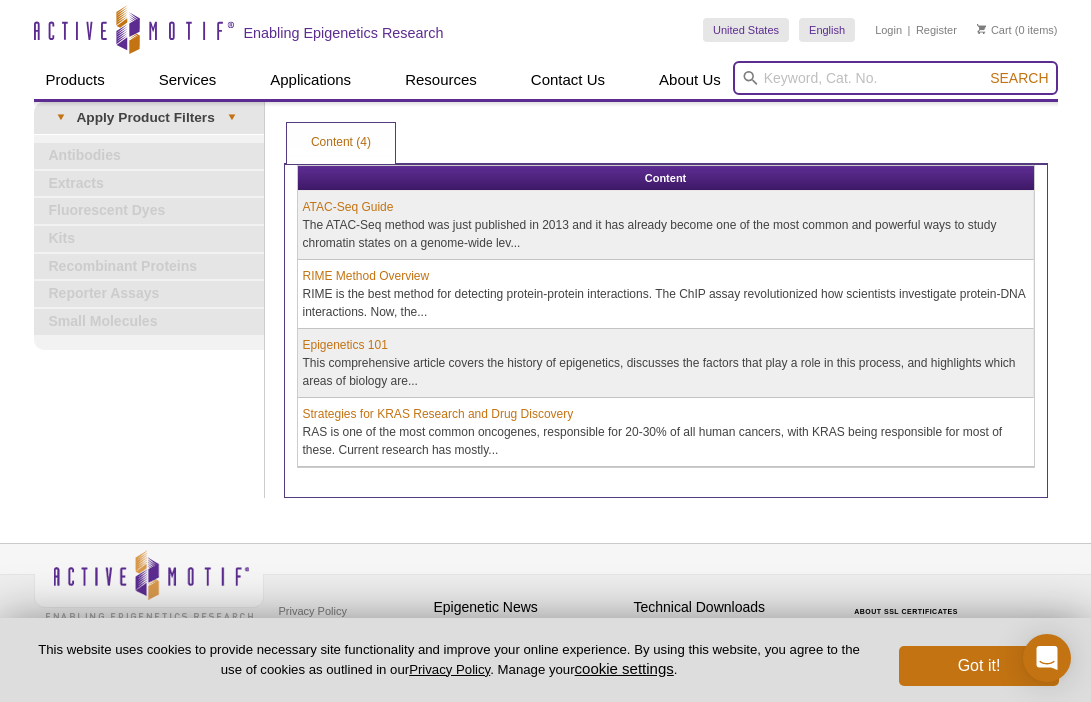 click at bounding box center (895, 78) 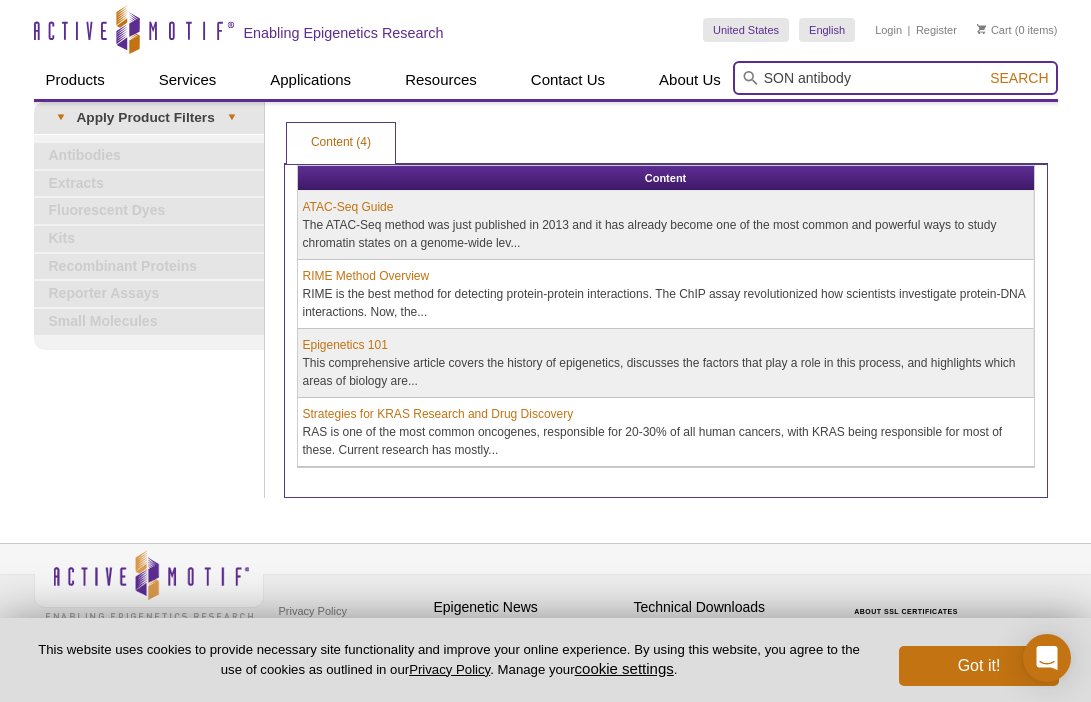 type on "SON antibody" 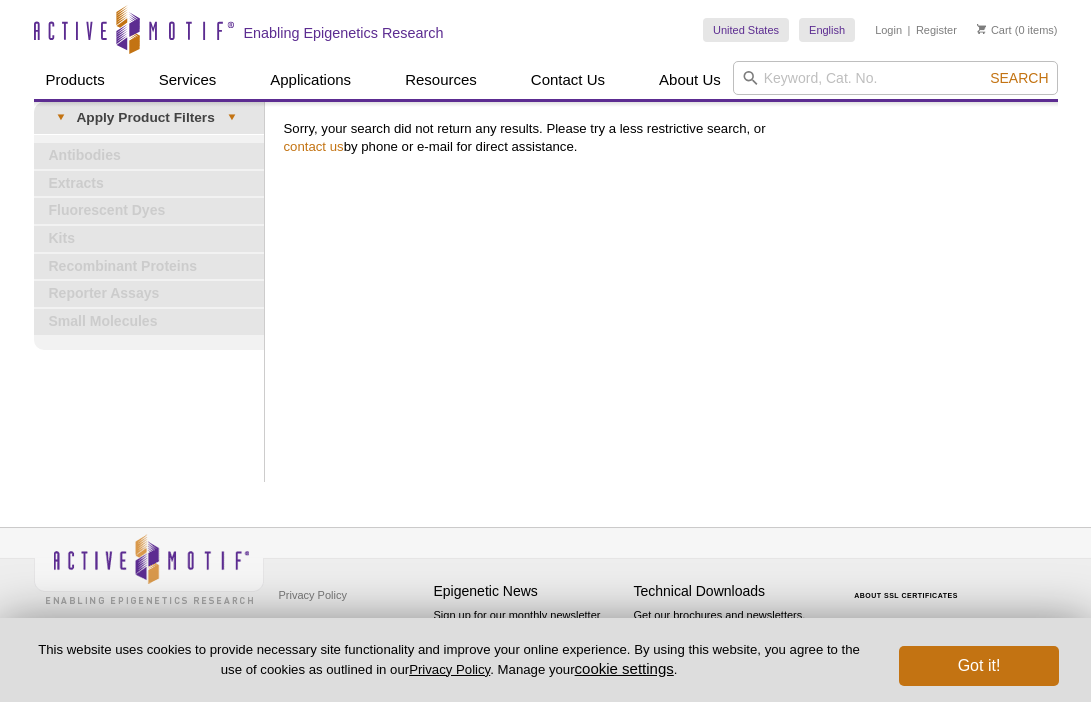scroll, scrollTop: 0, scrollLeft: 0, axis: both 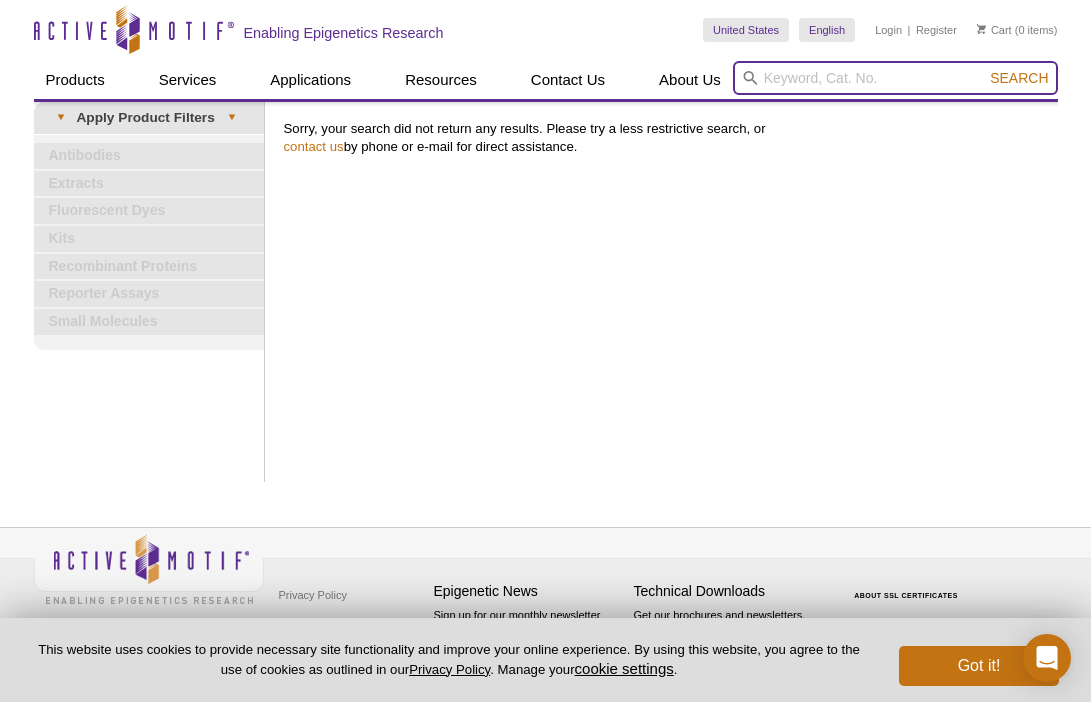 click at bounding box center (895, 78) 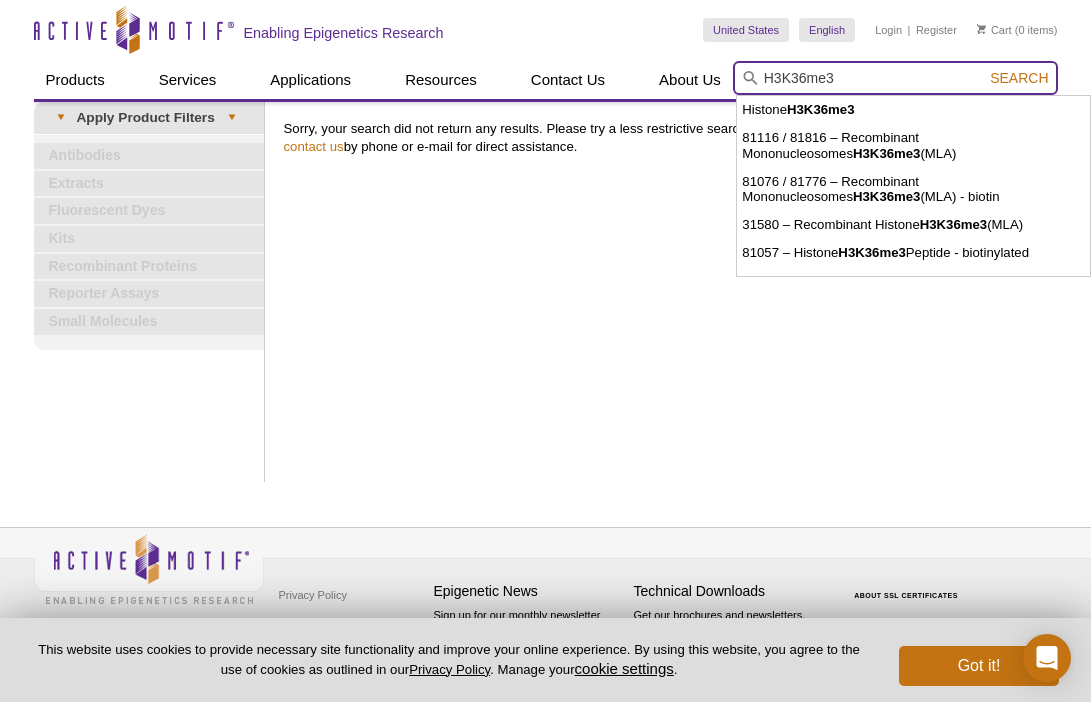 type on "H3K36me3" 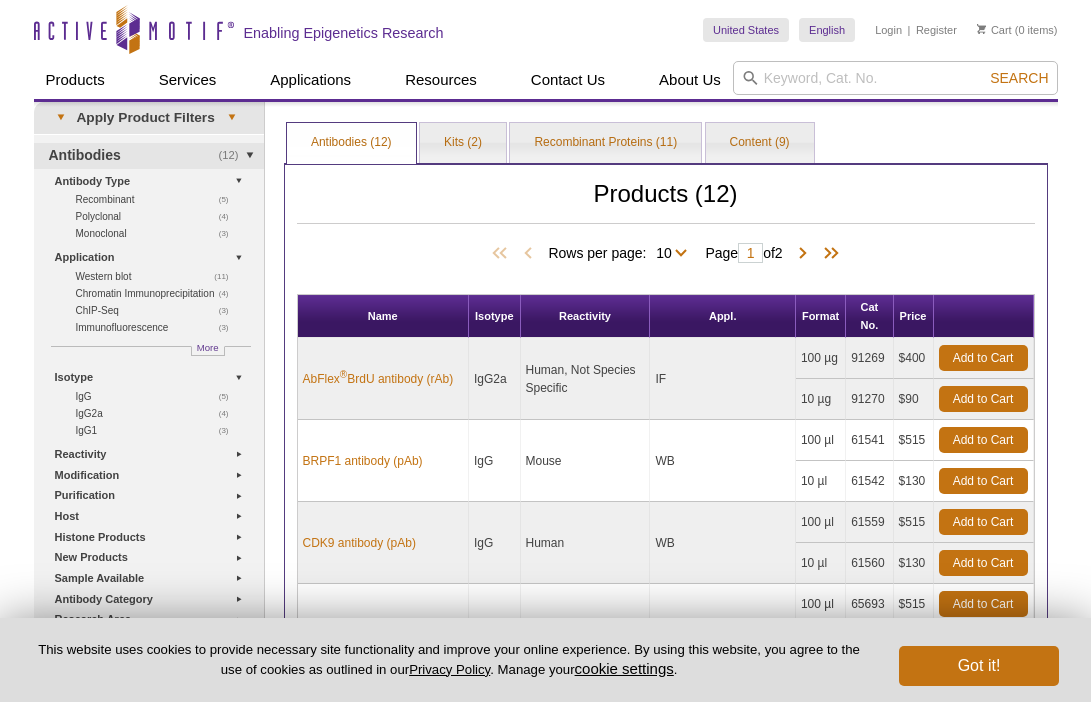 scroll, scrollTop: 0, scrollLeft: 0, axis: both 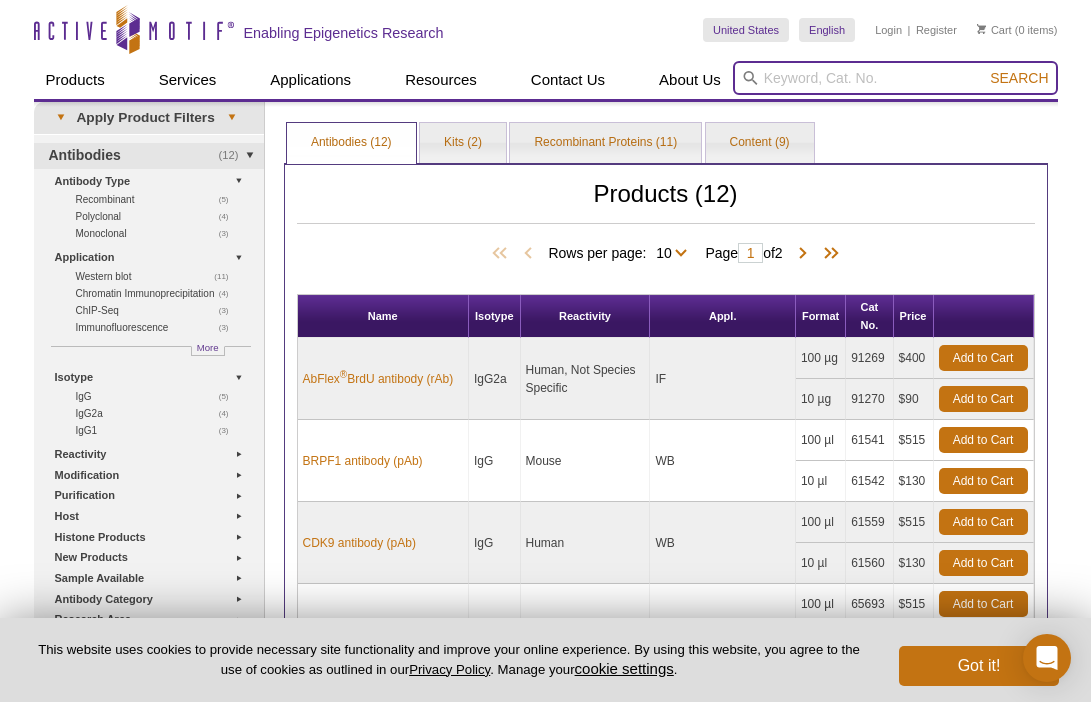 click at bounding box center (895, 78) 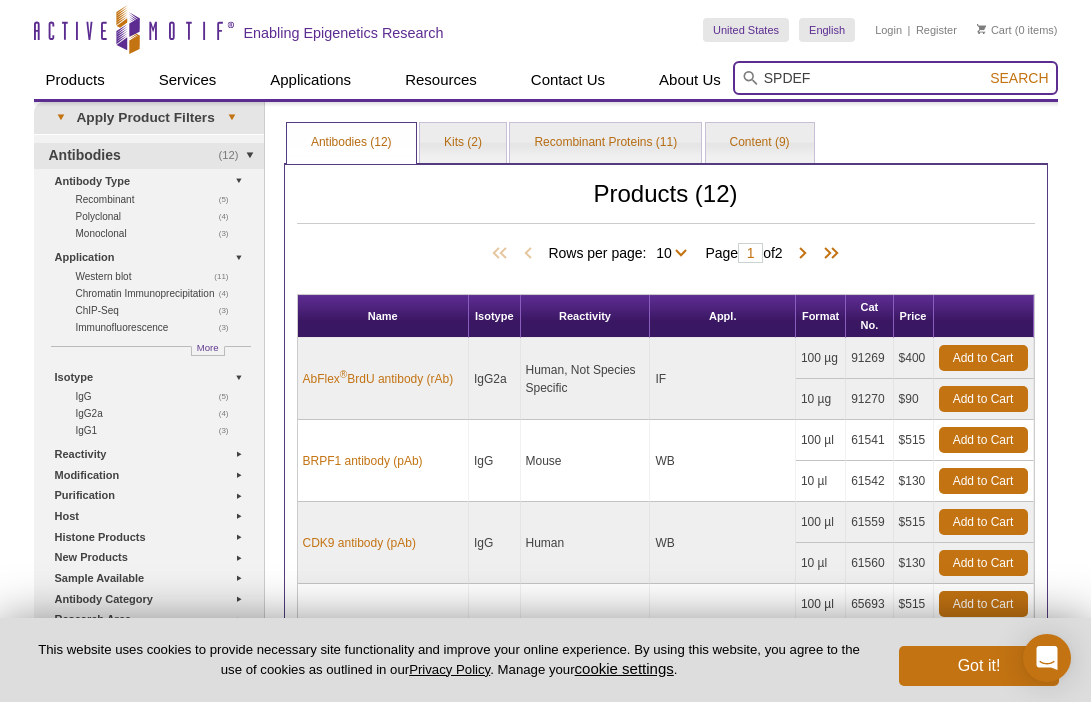 type on "SPDEF" 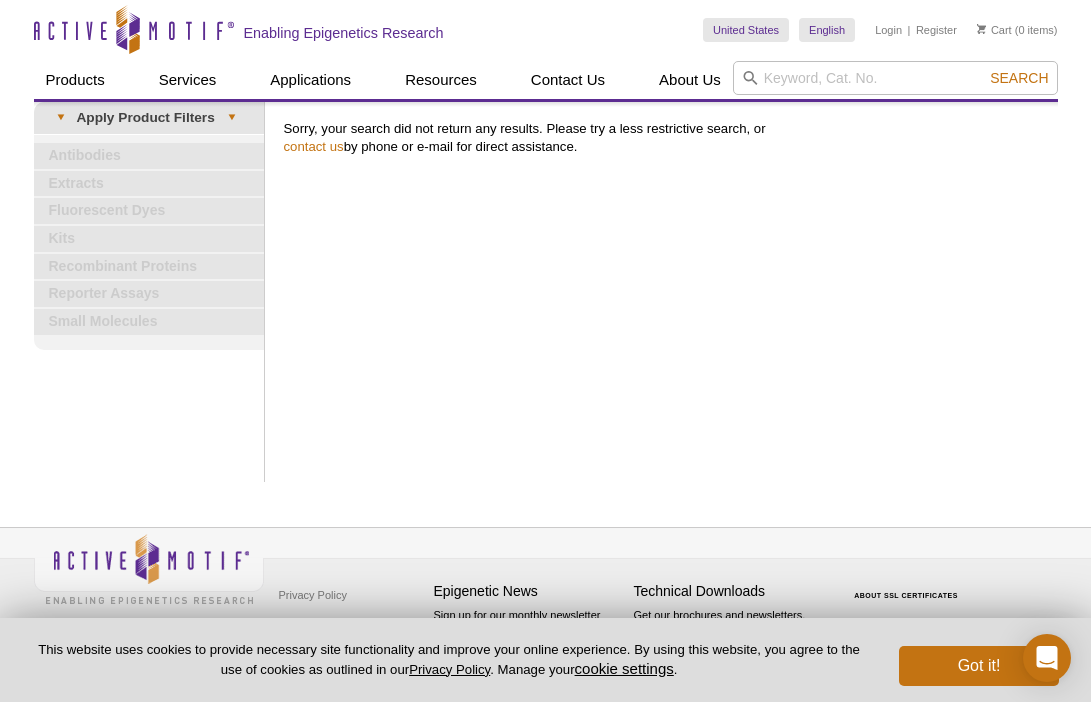 scroll, scrollTop: 0, scrollLeft: 0, axis: both 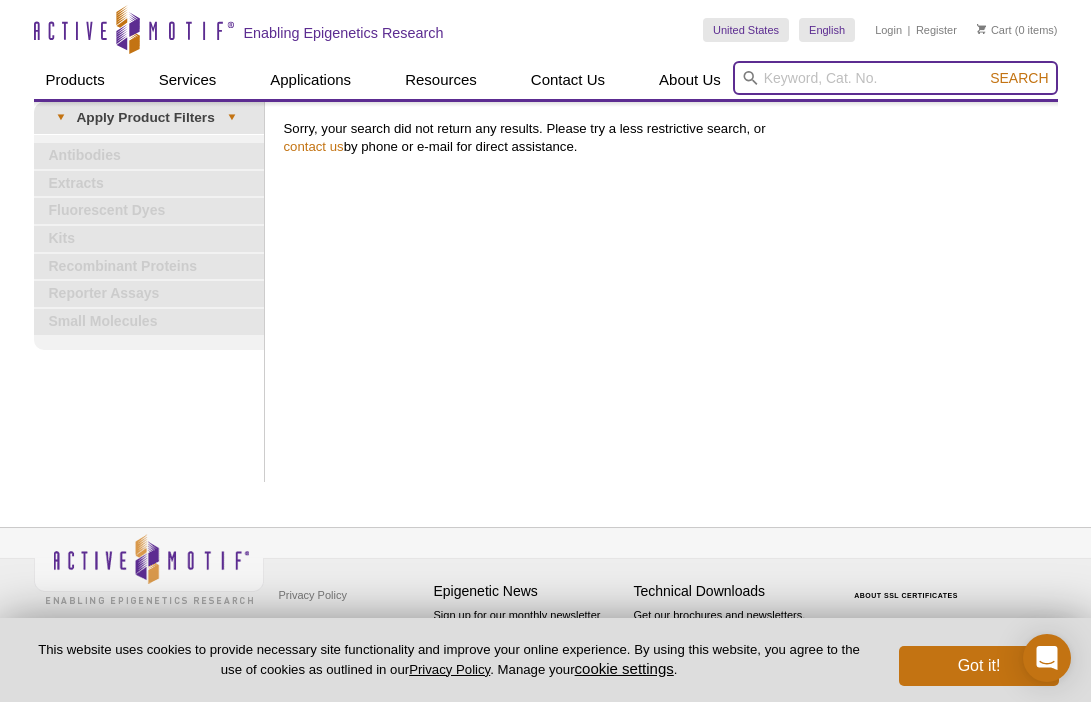 click at bounding box center (895, 78) 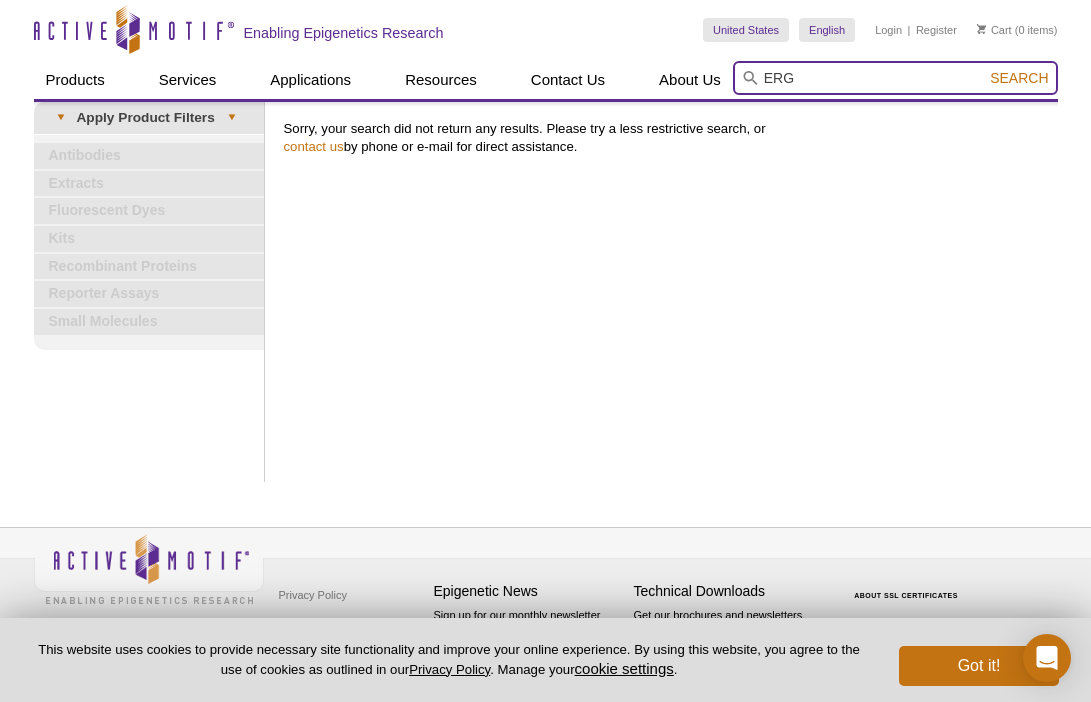 type on "ERG" 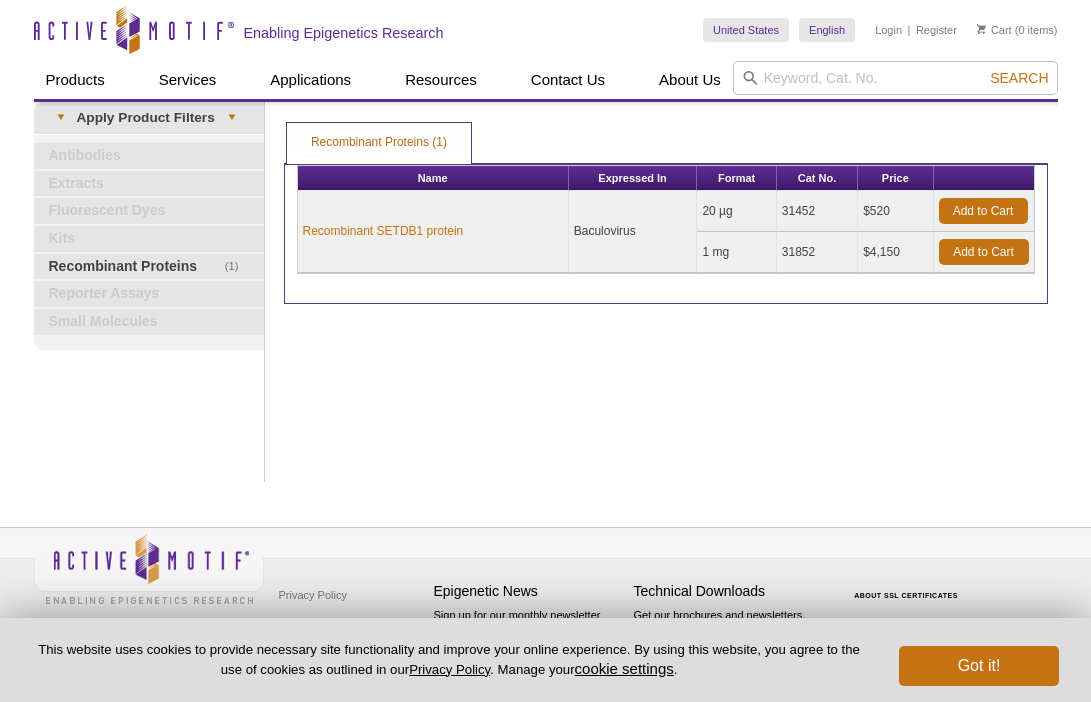 scroll, scrollTop: 0, scrollLeft: 0, axis: both 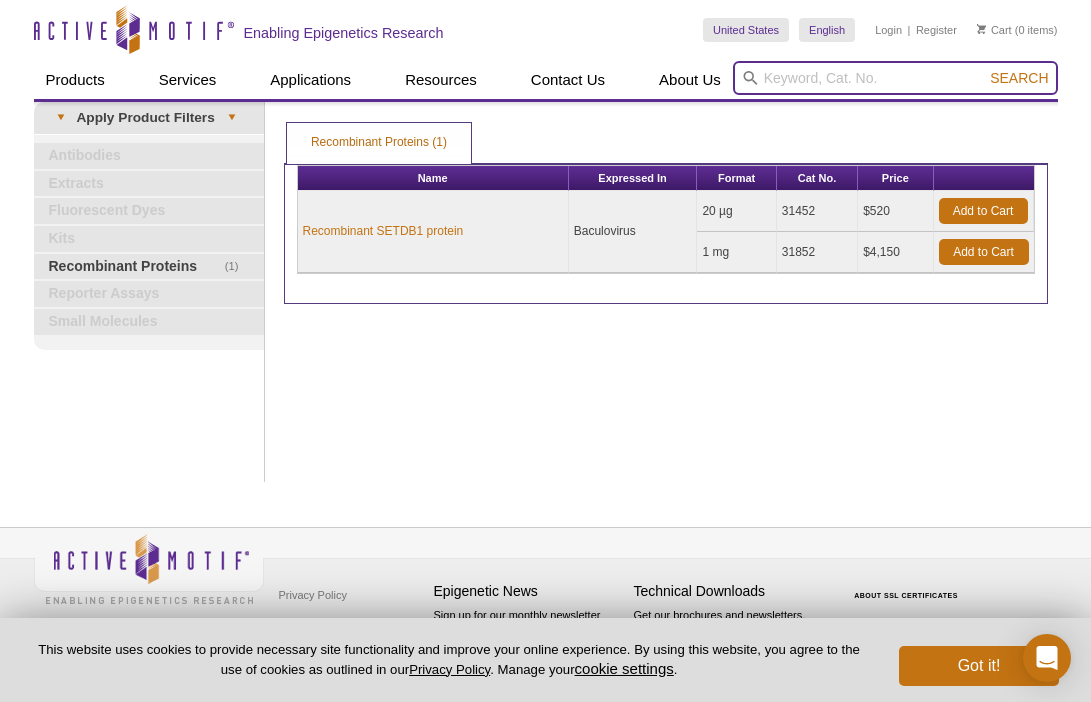 click at bounding box center (895, 78) 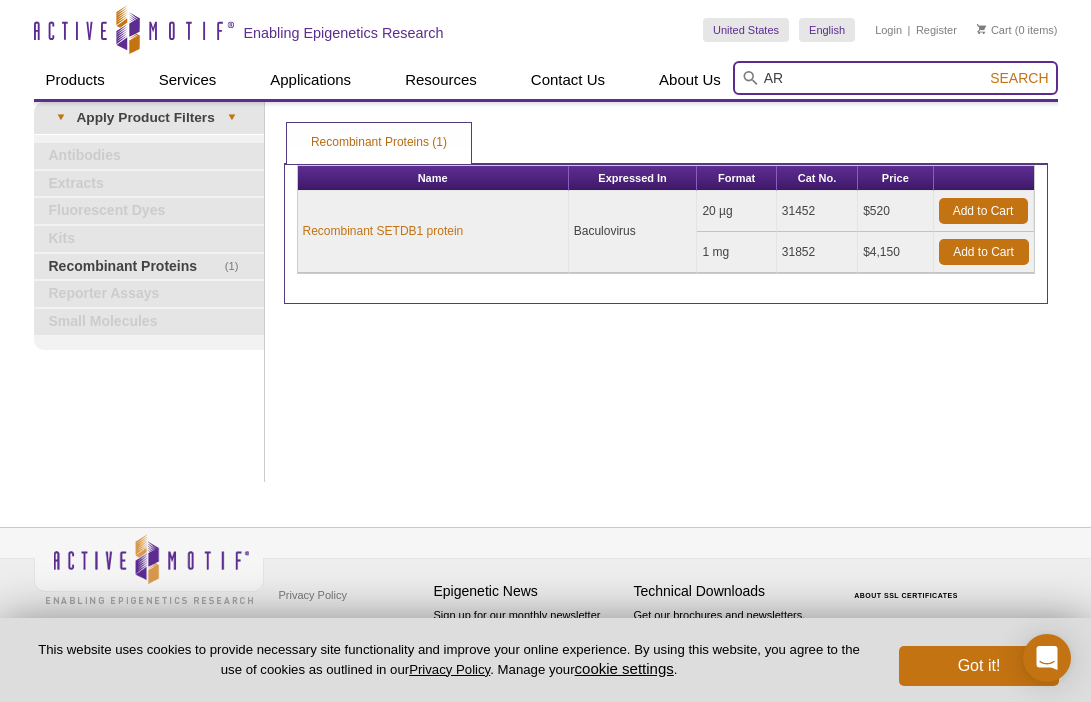 type on "AR" 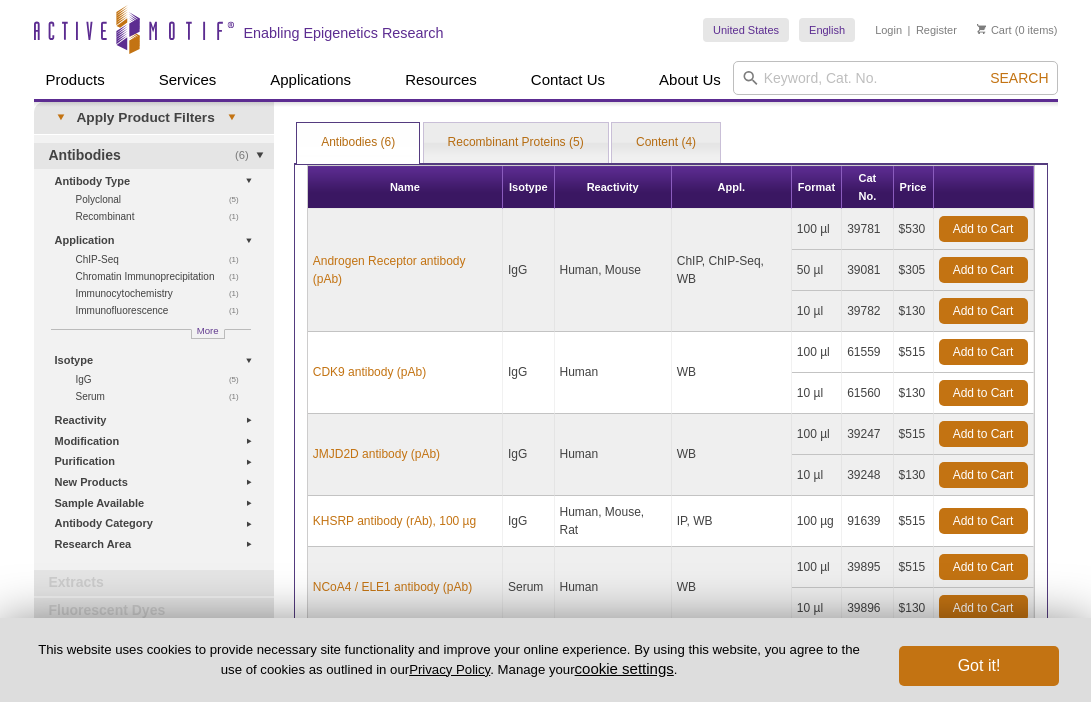 scroll, scrollTop: 0, scrollLeft: 0, axis: both 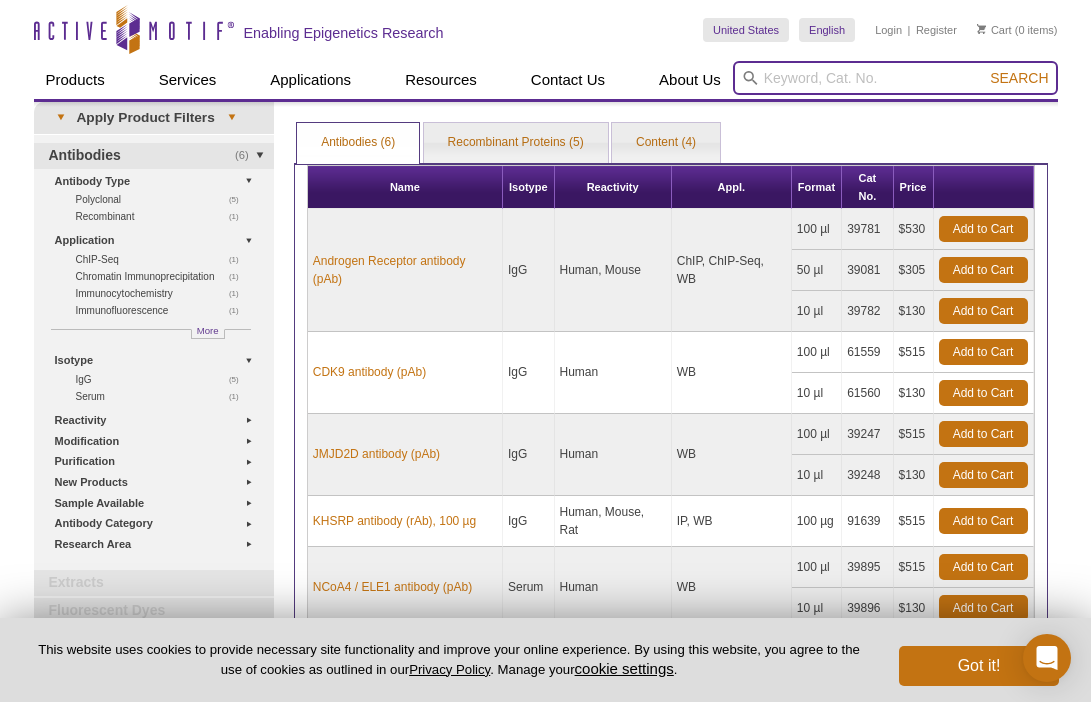 click at bounding box center (895, 78) 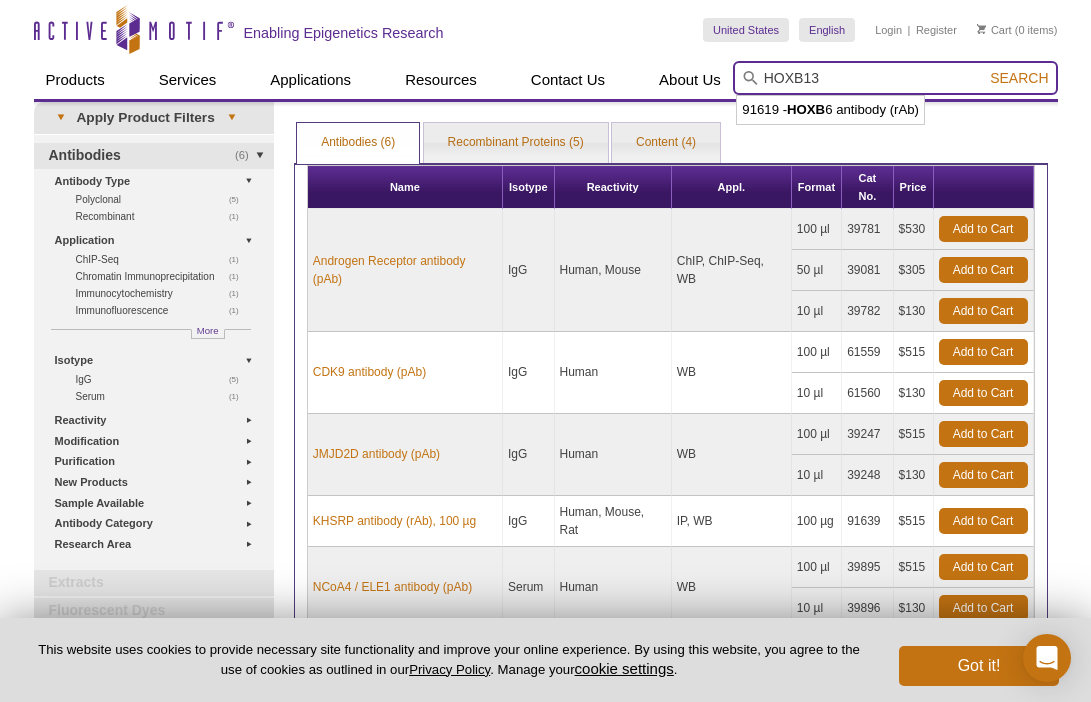 type on "HOXB13" 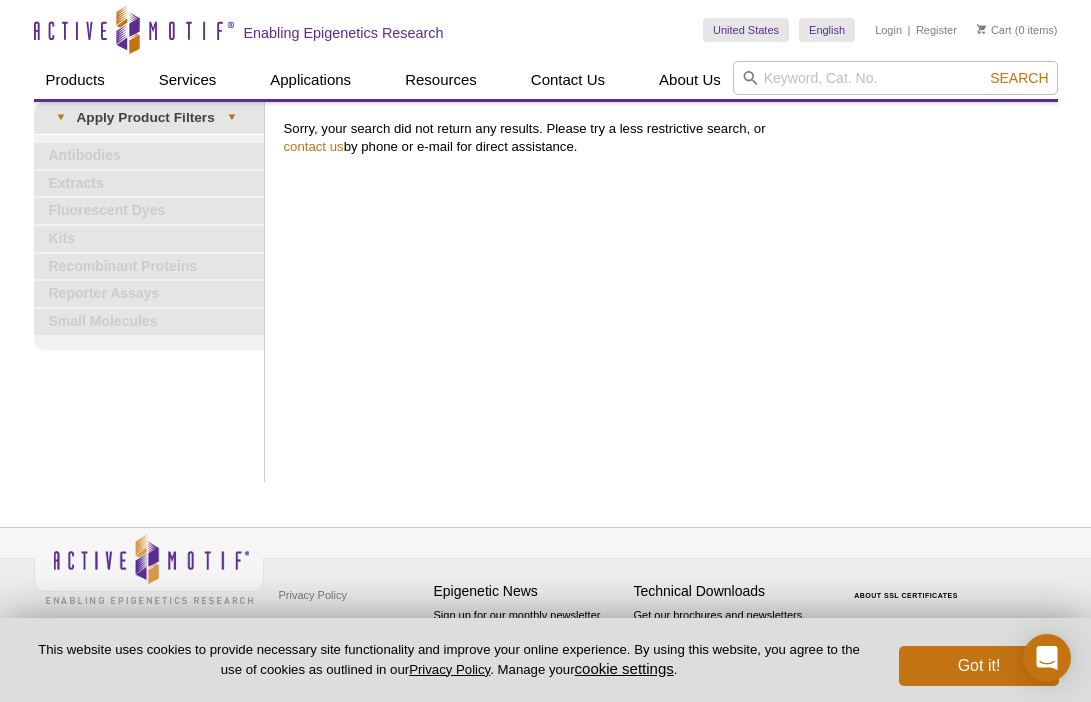 scroll, scrollTop: 0, scrollLeft: 0, axis: both 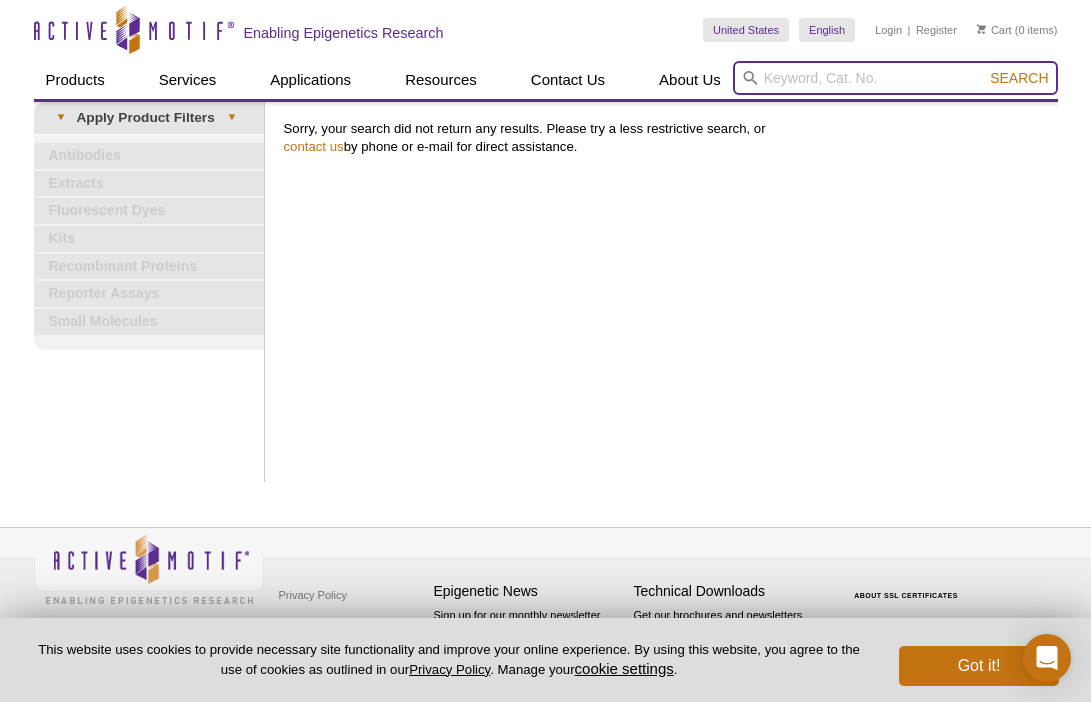 click at bounding box center (895, 78) 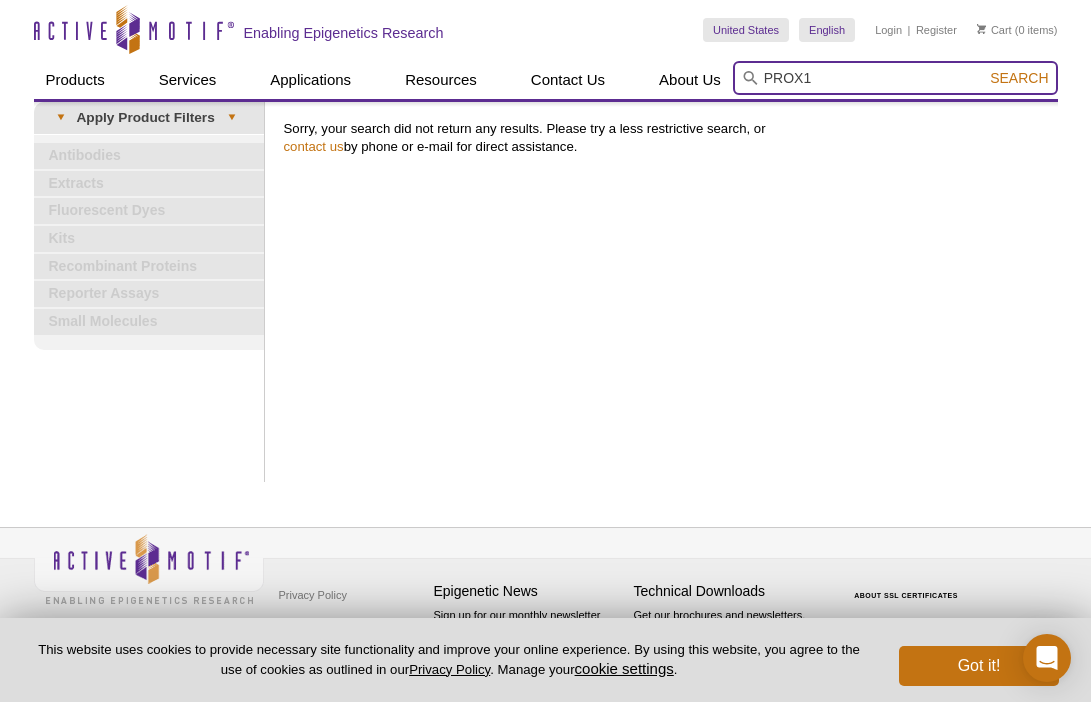type on "PROX1" 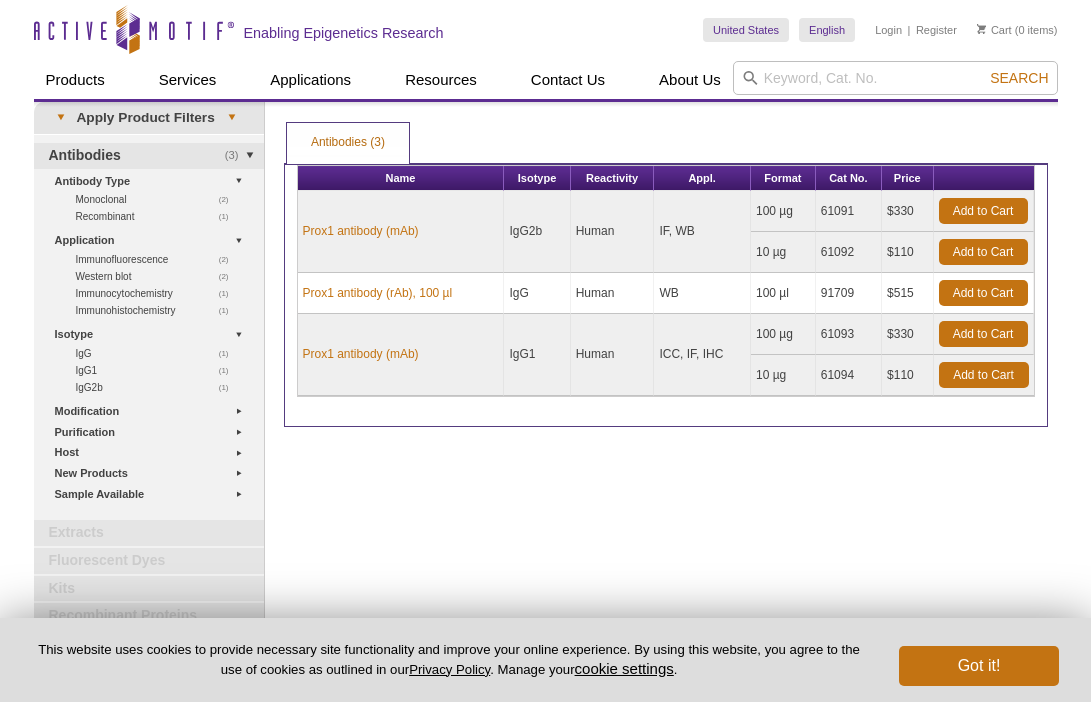 scroll, scrollTop: 0, scrollLeft: 0, axis: both 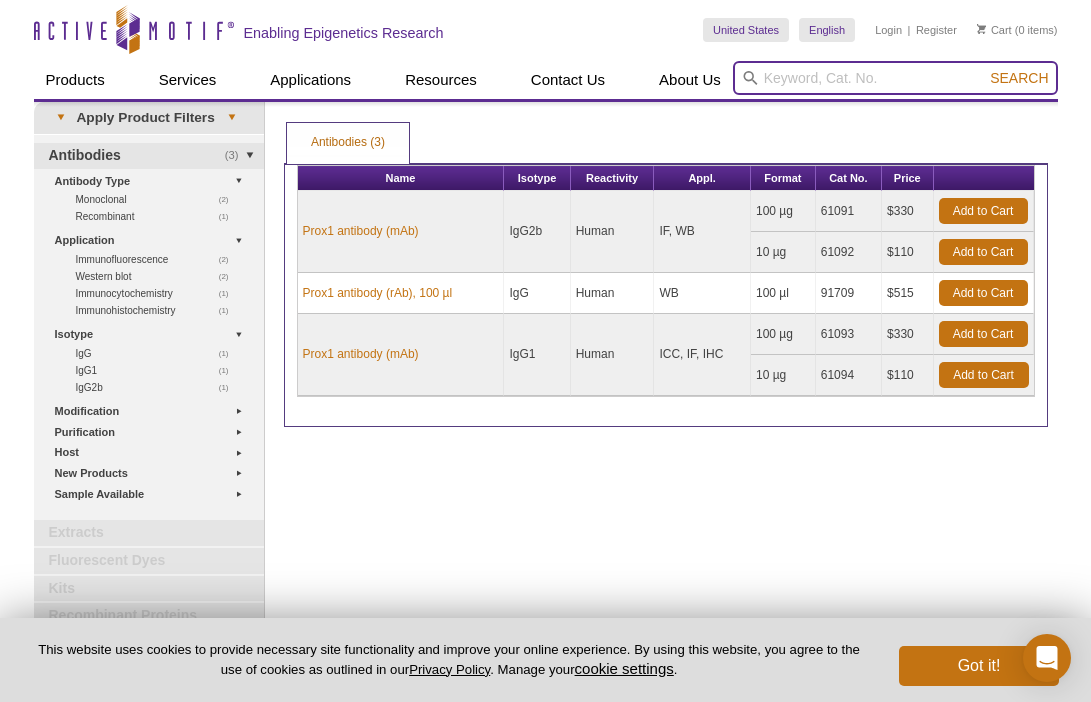 click at bounding box center [895, 78] 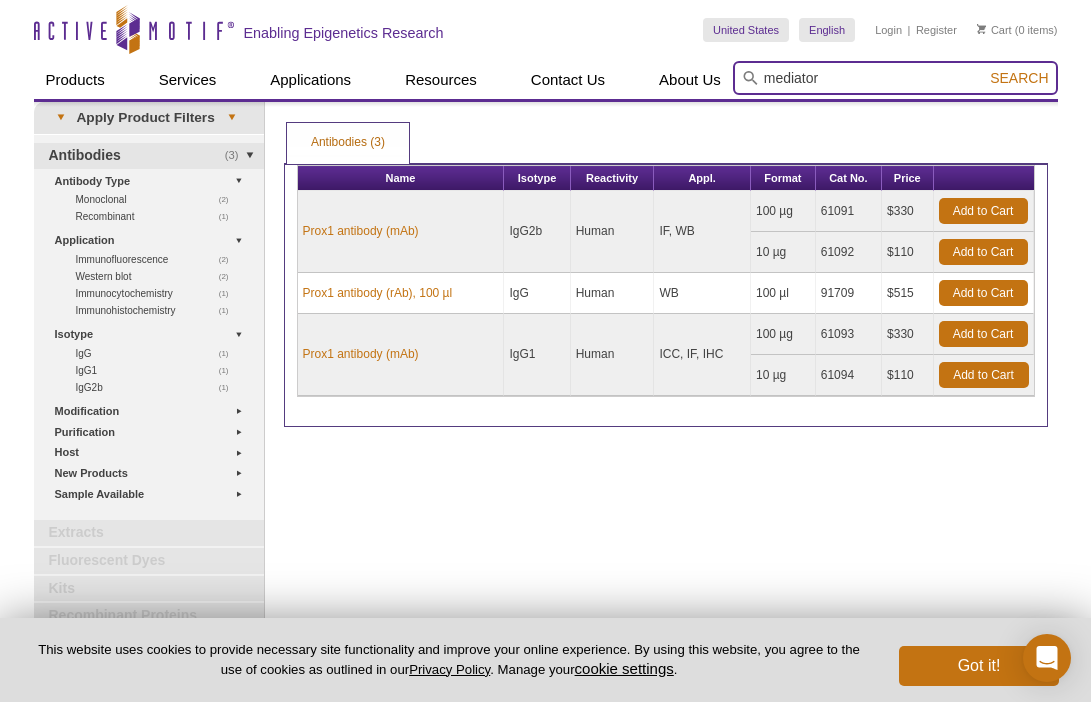type on "mediator" 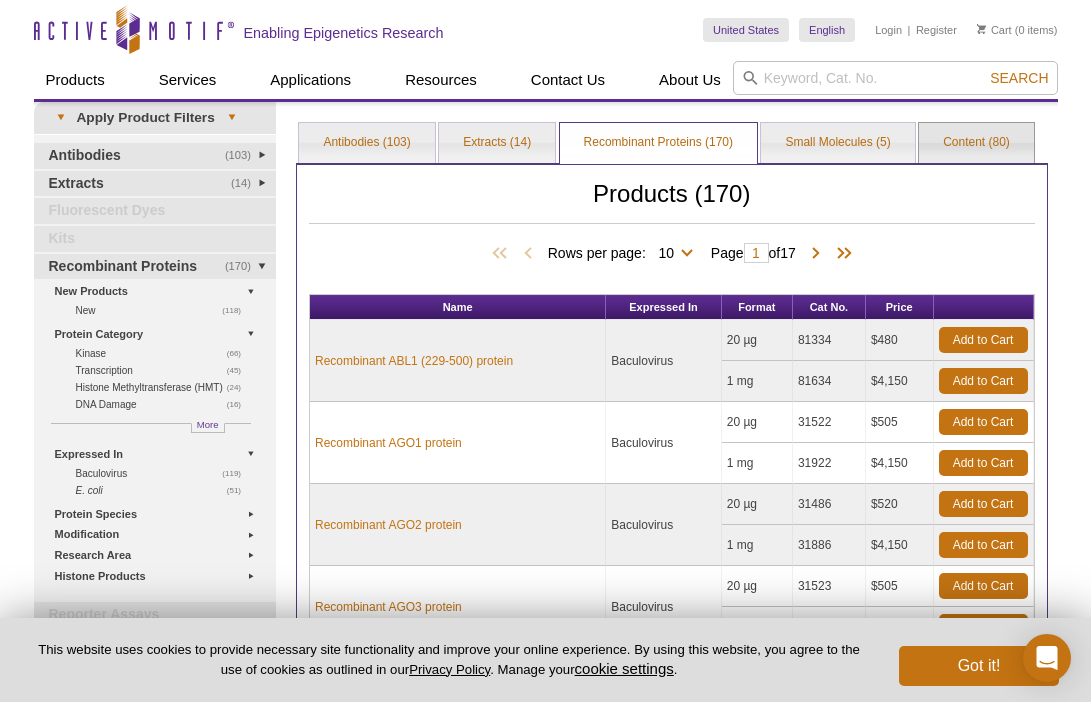 scroll, scrollTop: 0, scrollLeft: 0, axis: both 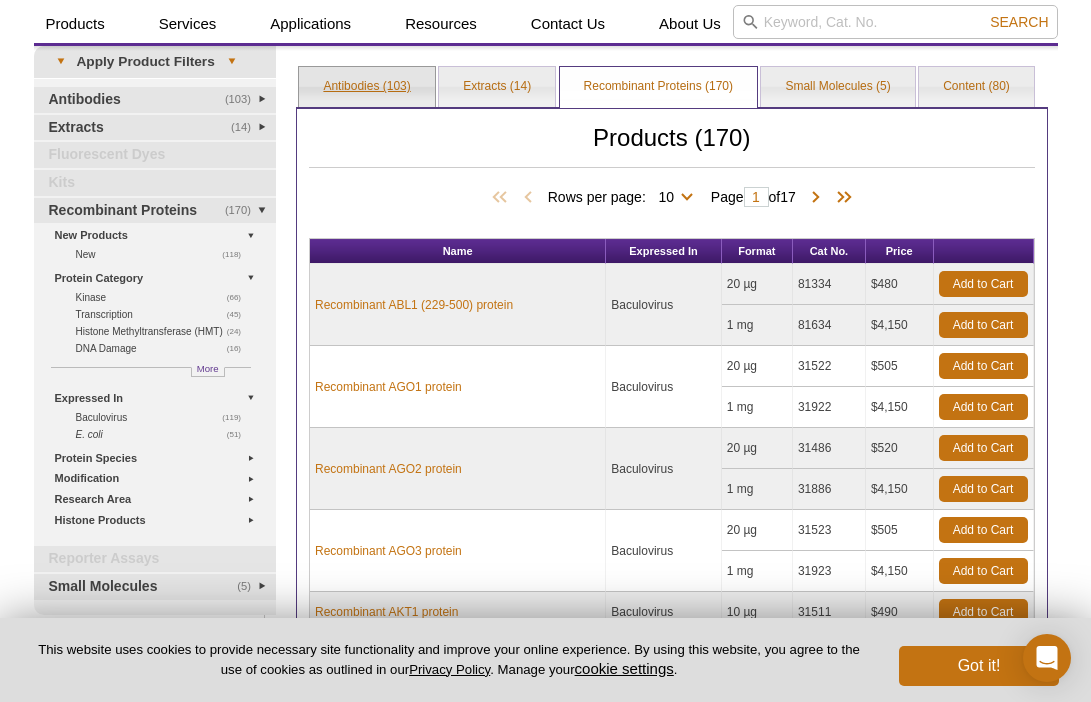 click on "Antibodies (103)" at bounding box center [366, 87] 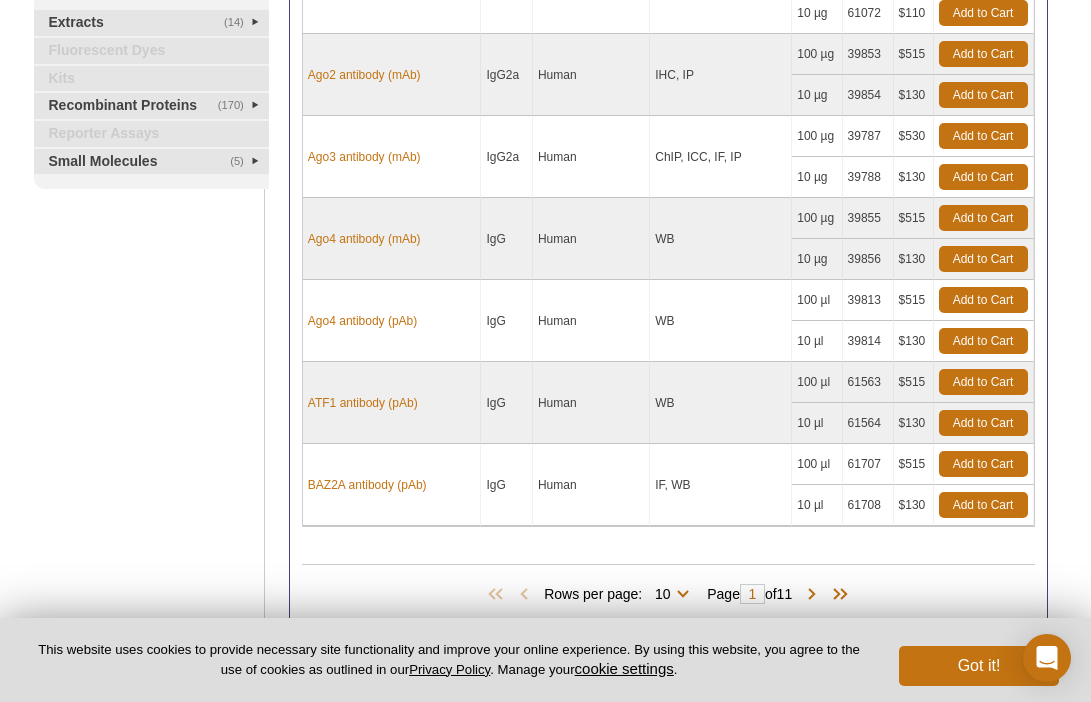 scroll, scrollTop: 0, scrollLeft: 0, axis: both 